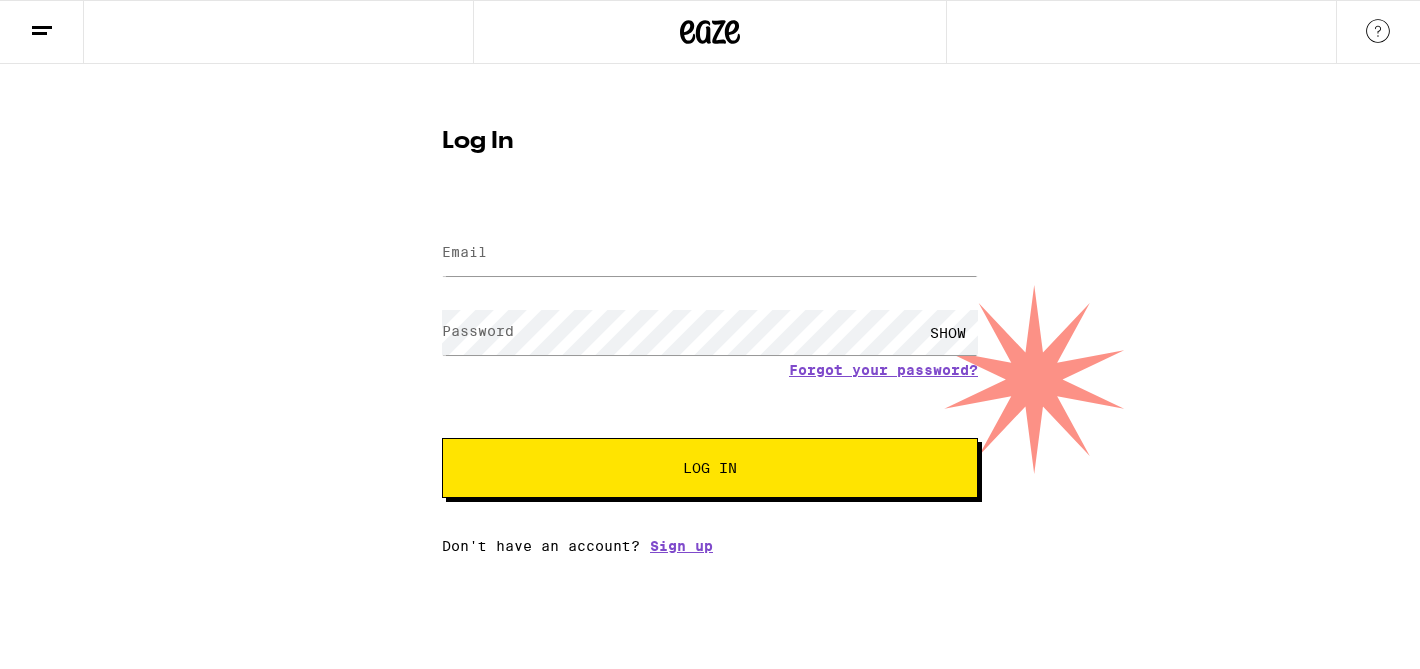 scroll, scrollTop: 0, scrollLeft: 0, axis: both 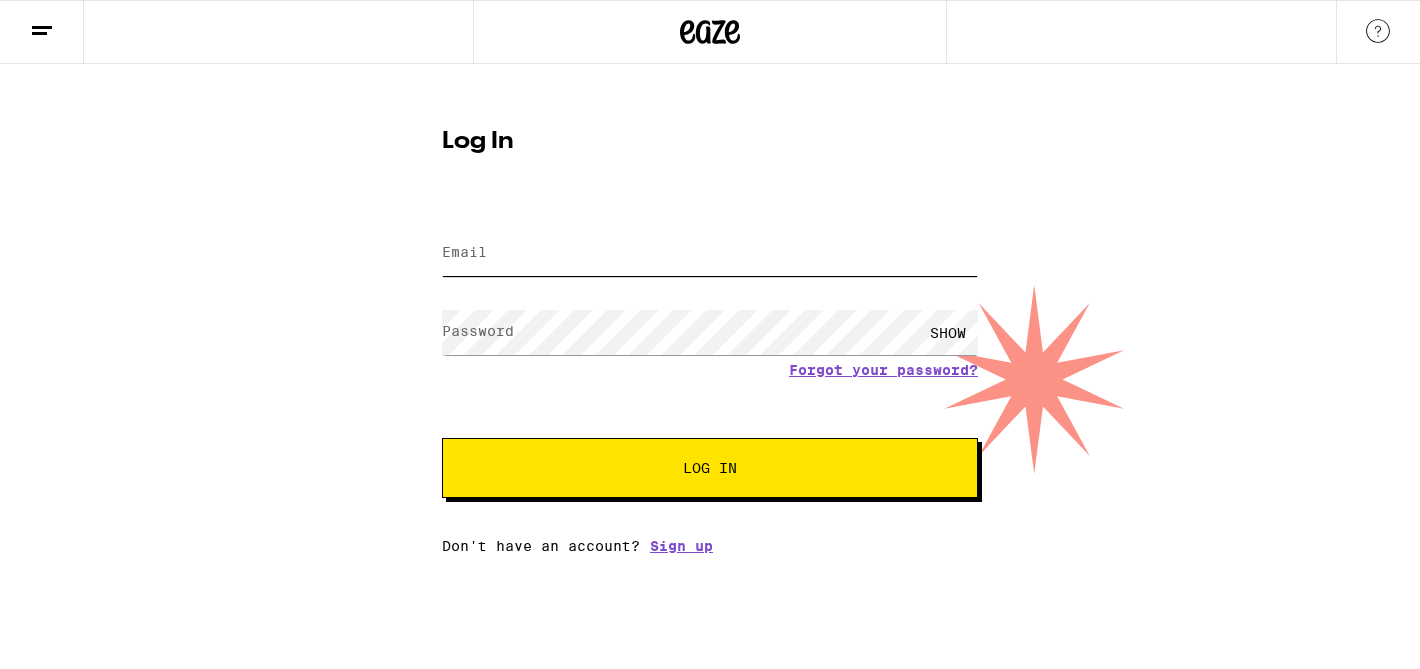 click on "Email" at bounding box center (710, 253) 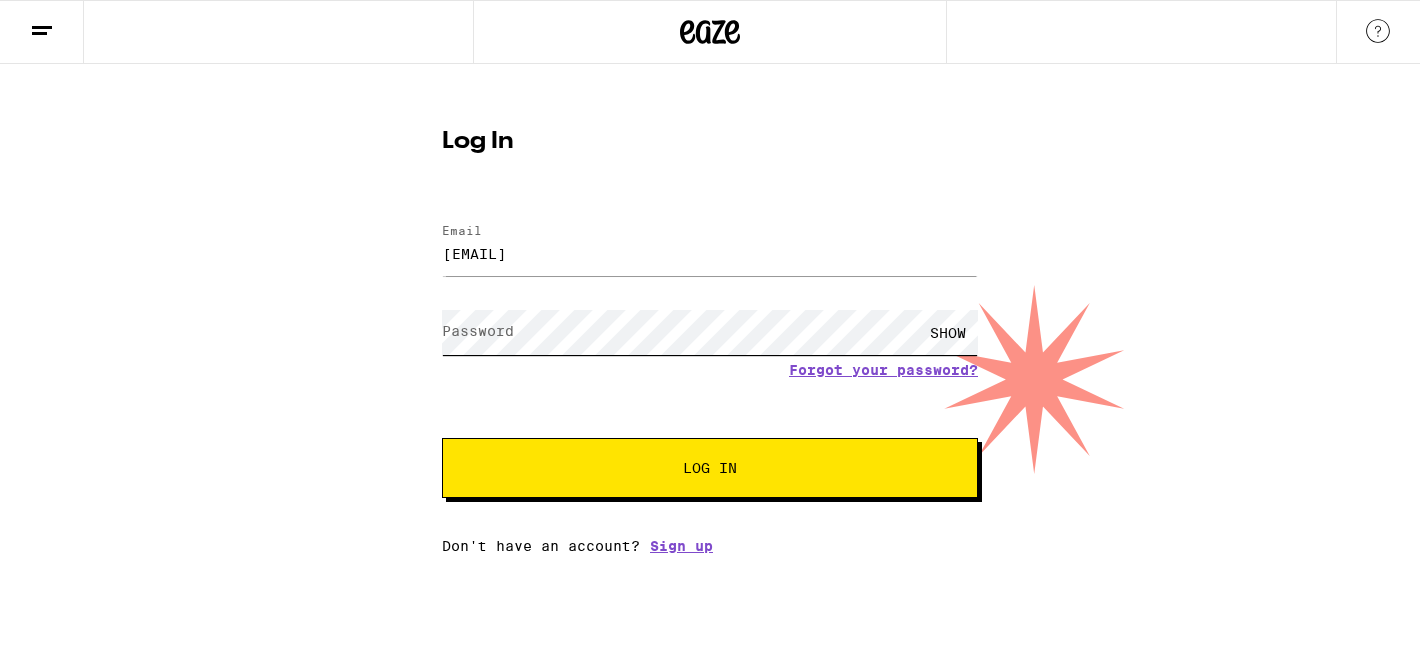 scroll, scrollTop: 0, scrollLeft: 0, axis: both 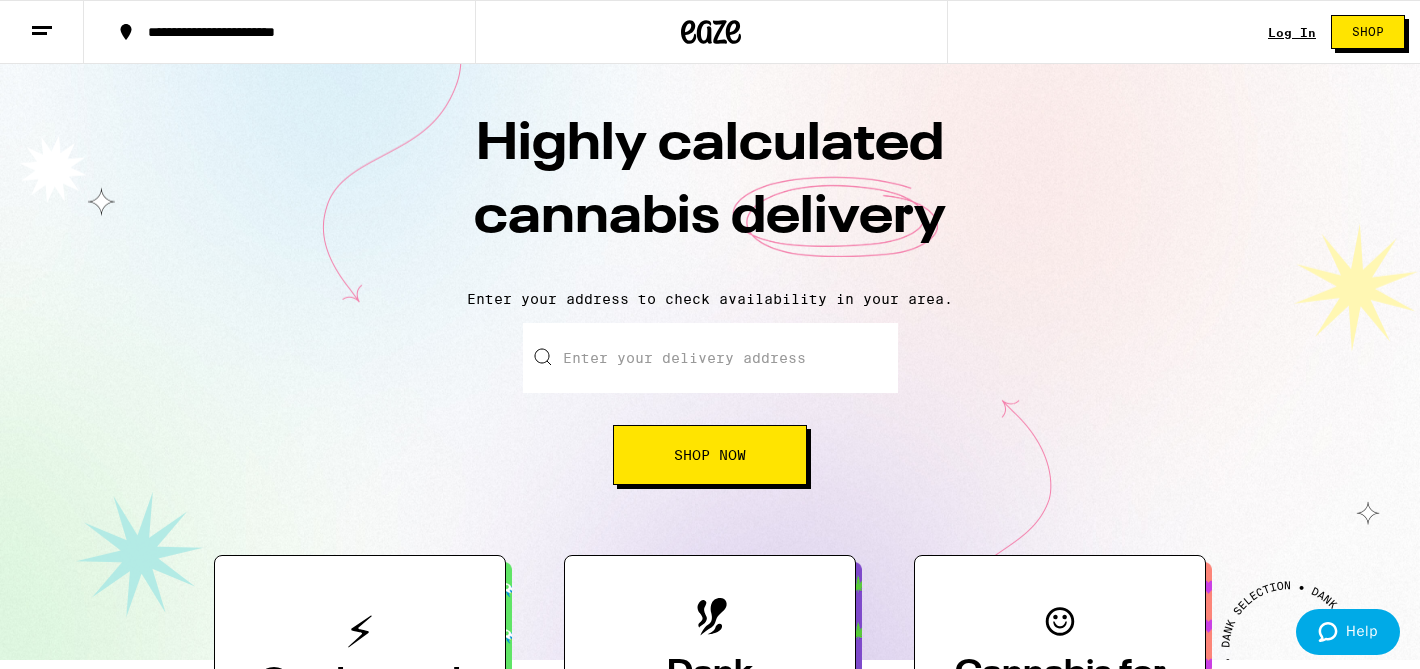 click on "Log In" at bounding box center [1292, 32] 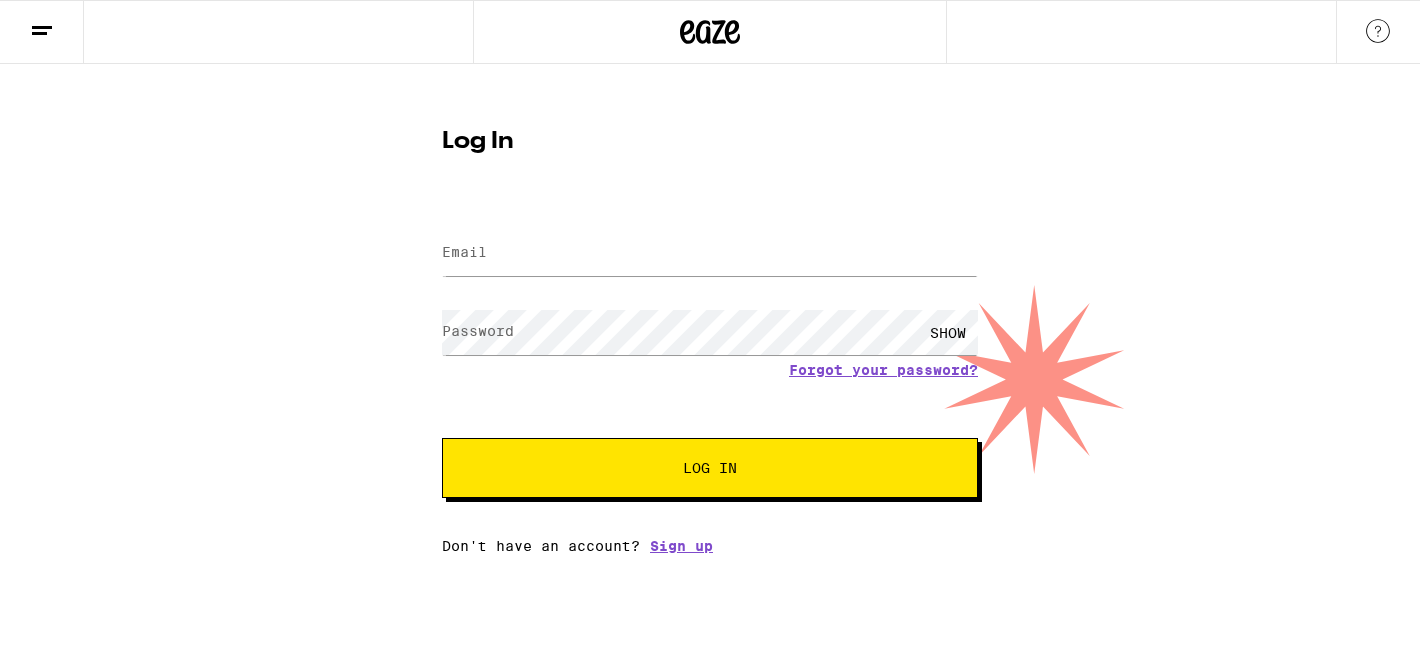 click on "SHOW" at bounding box center [710, 332] 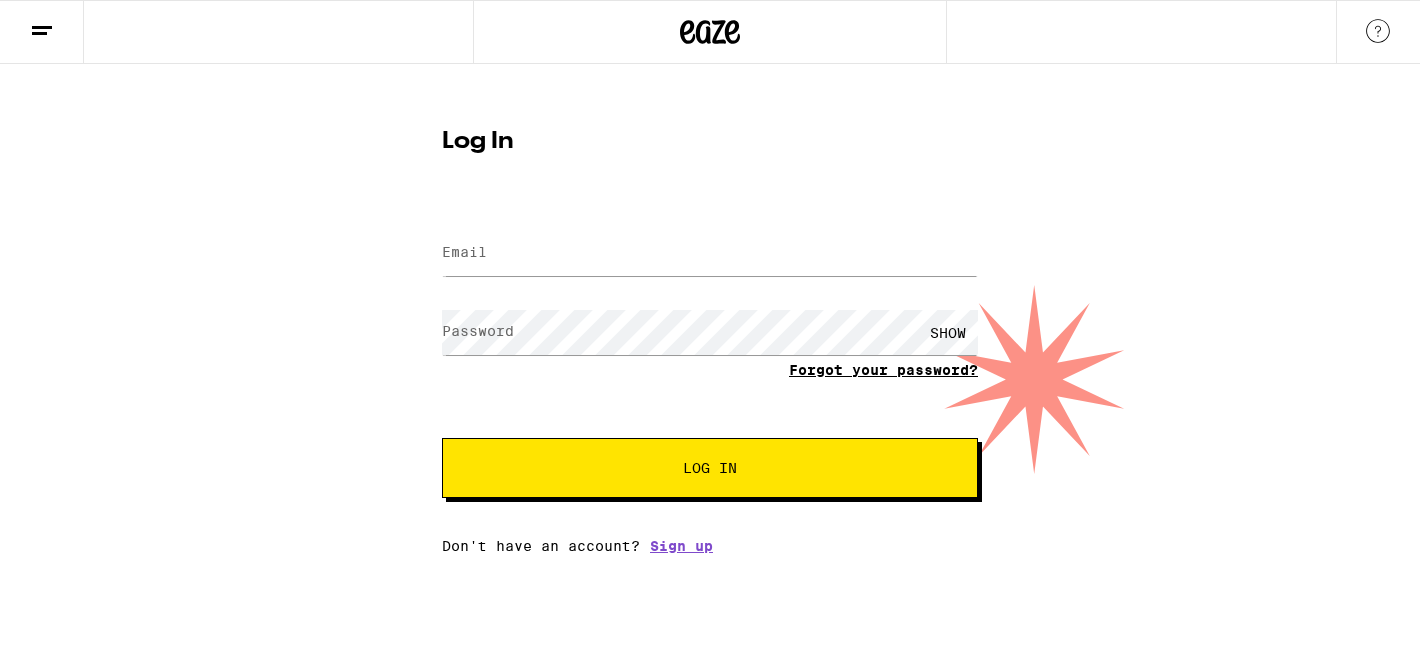 click on "Forgot your password?" at bounding box center (883, 370) 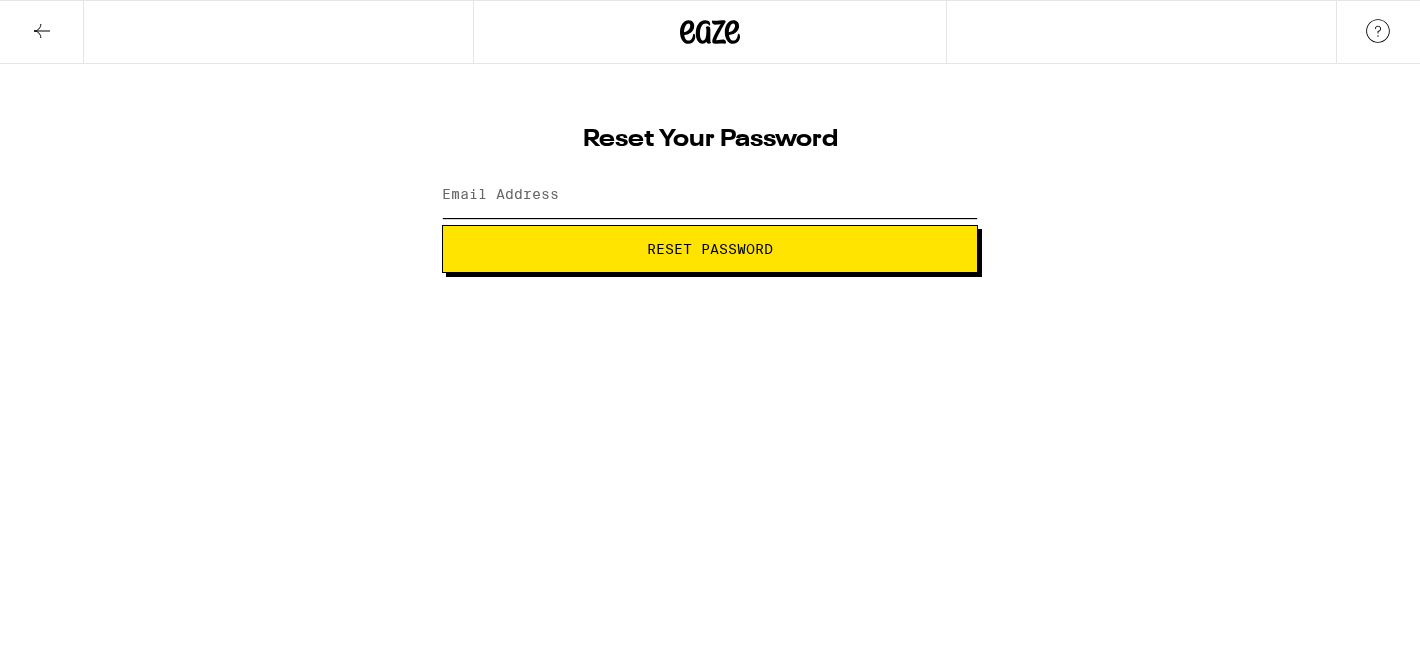 click on "Email Address" at bounding box center (710, 195) 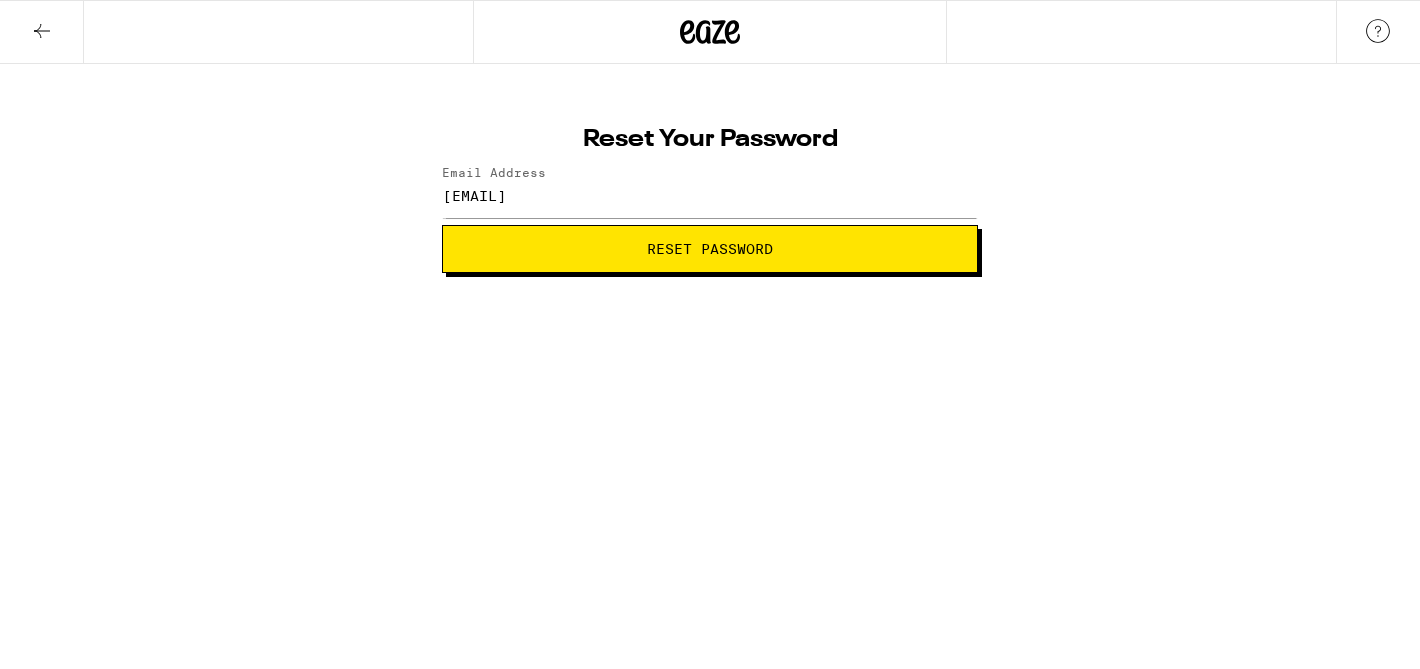click on "Reset Password" at bounding box center (710, 249) 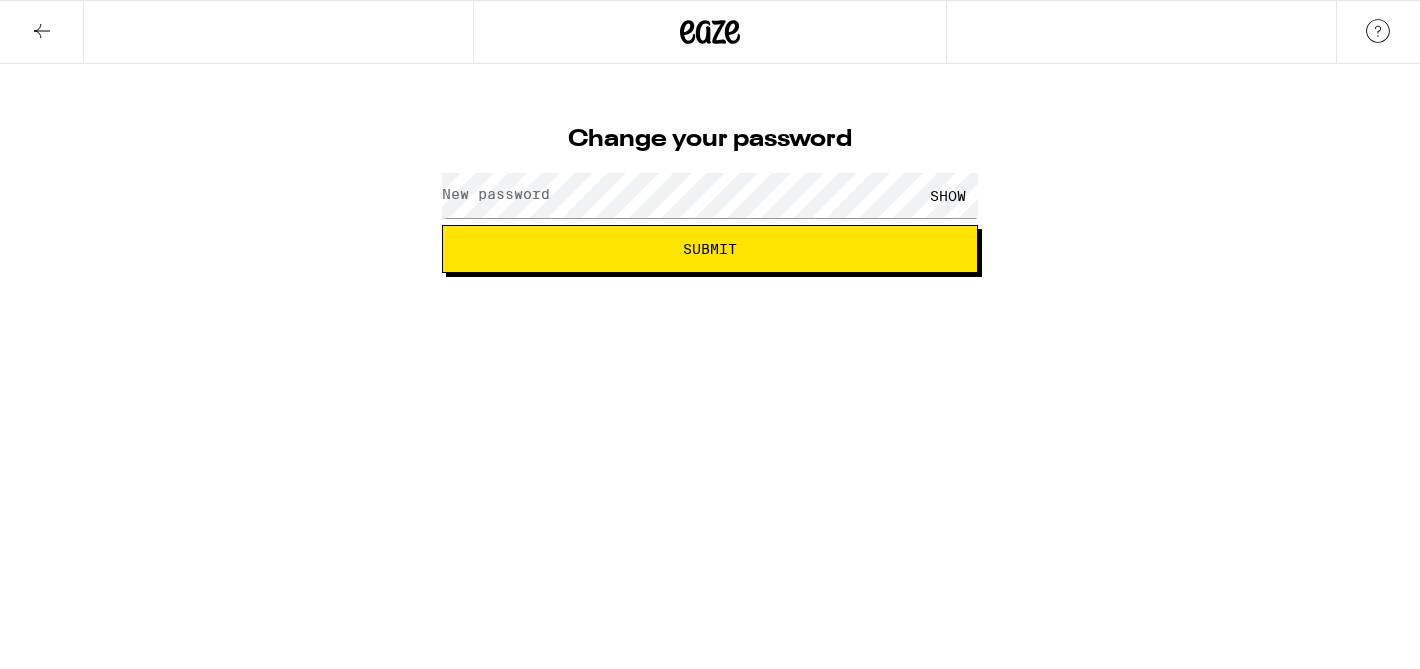 scroll, scrollTop: 0, scrollLeft: 0, axis: both 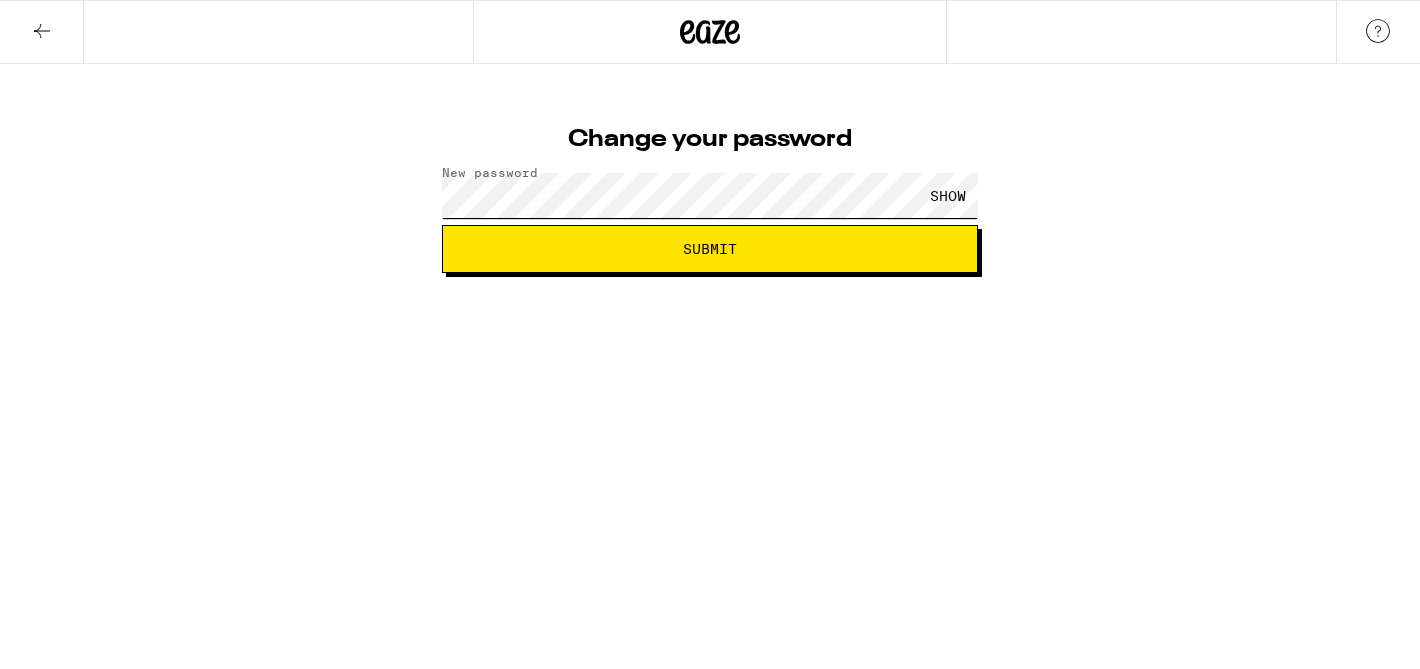 click on "Submit" at bounding box center (710, 249) 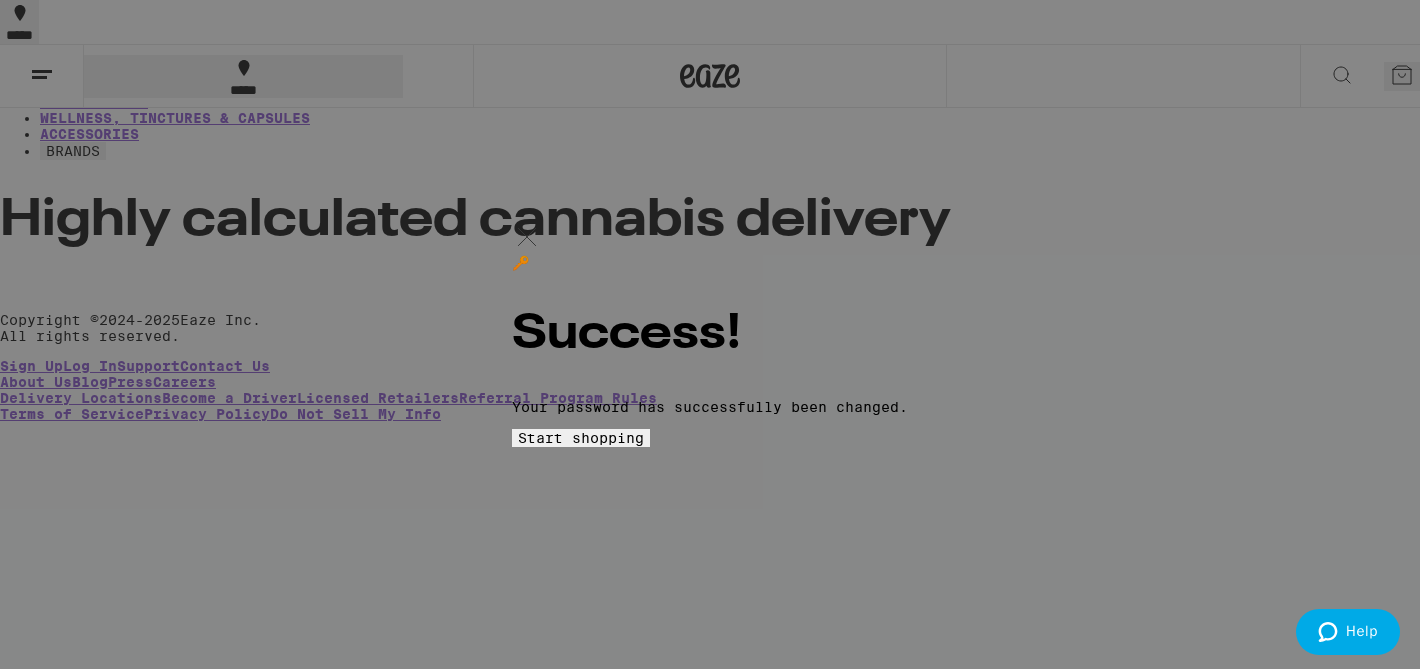 click on "Start shopping" at bounding box center (581, 438) 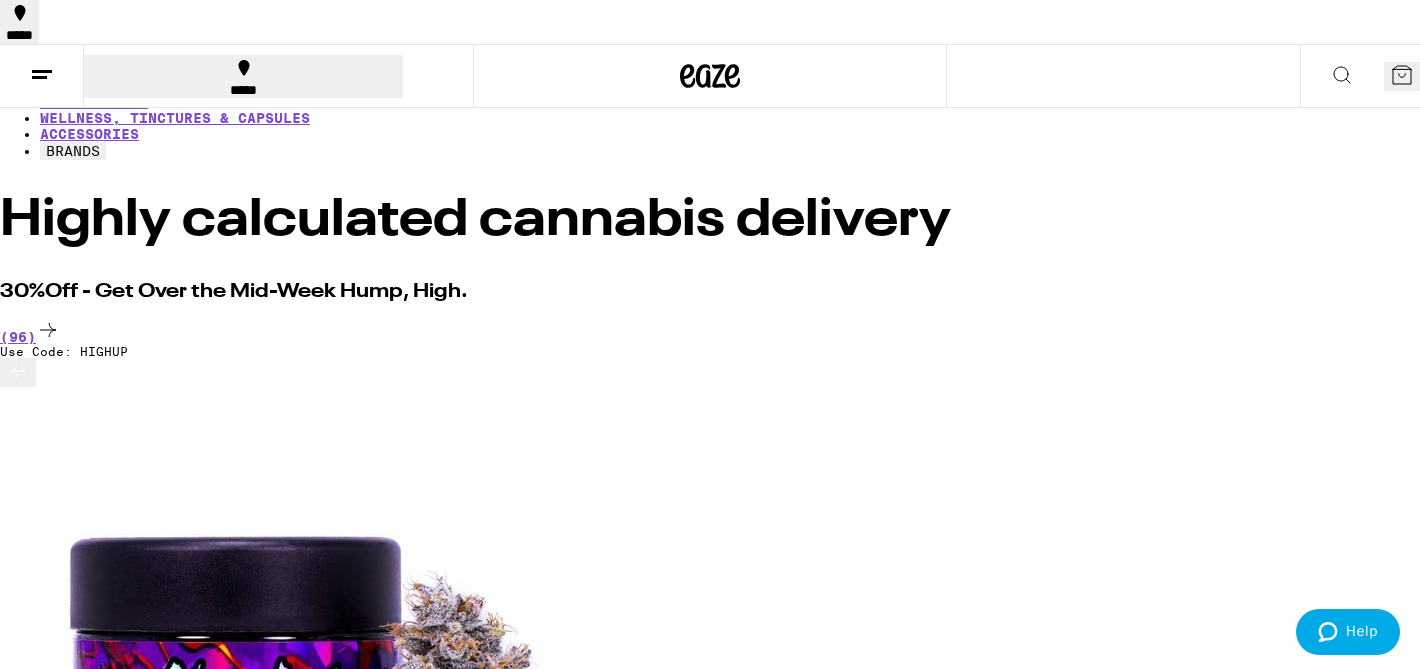scroll, scrollTop: 0, scrollLeft: 0, axis: both 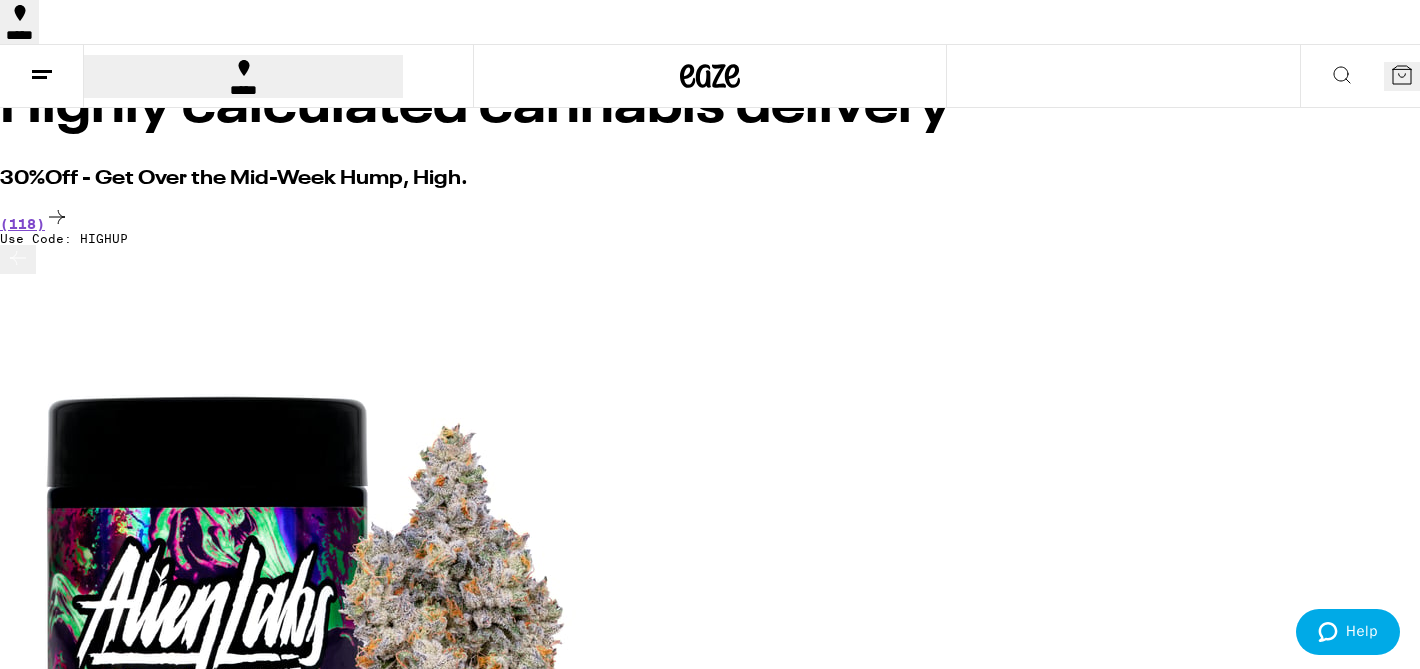 click 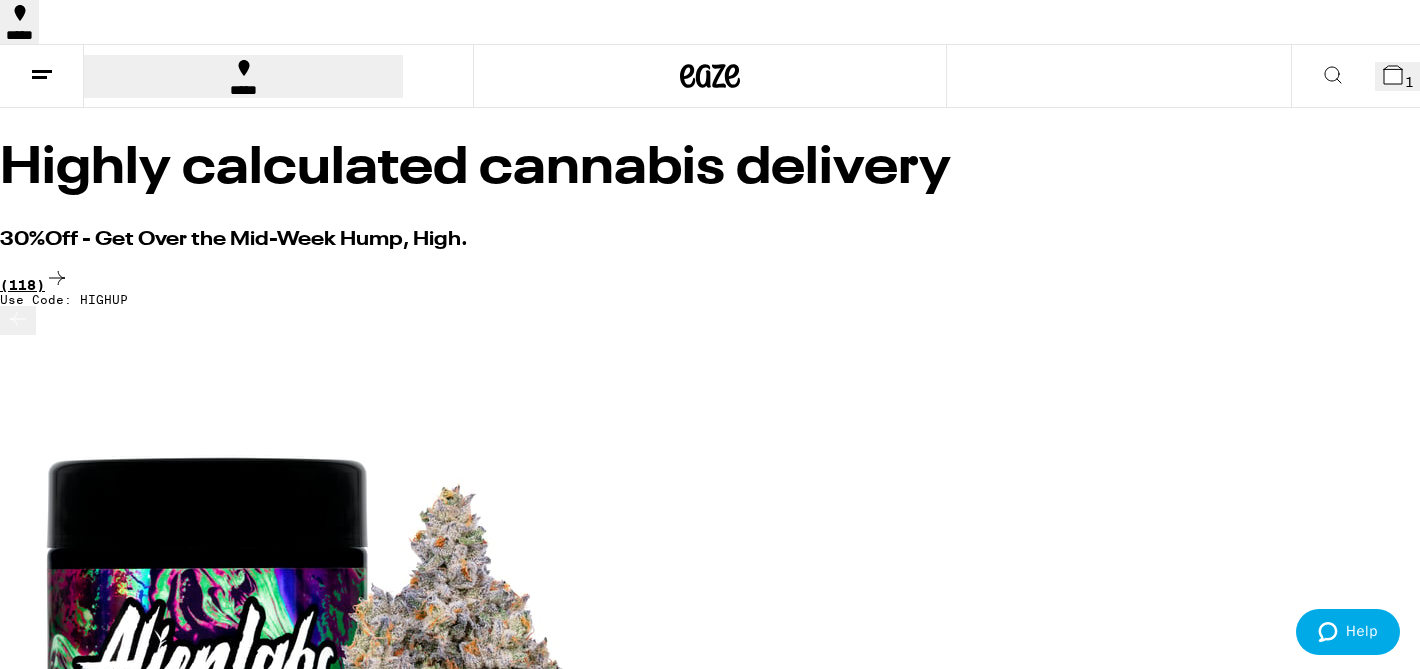 click on "(118)" at bounding box center (710, 279) 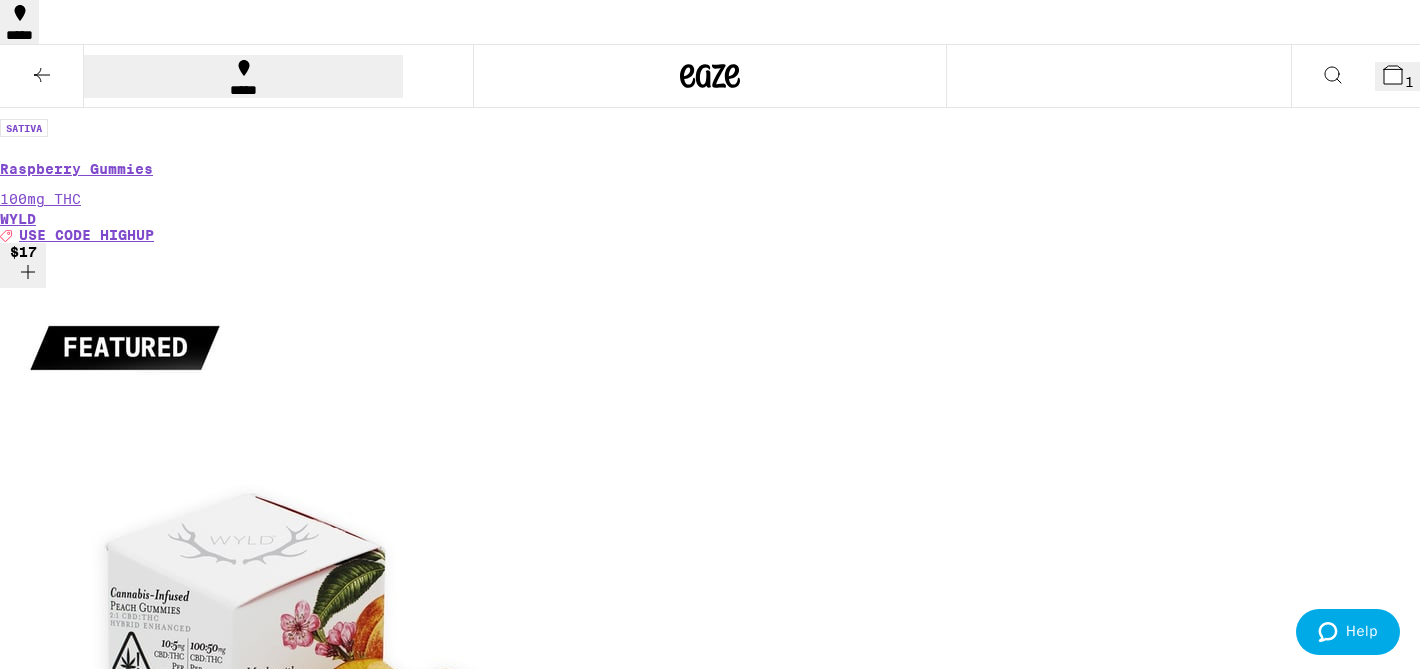 scroll, scrollTop: 10643, scrollLeft: 0, axis: vertical 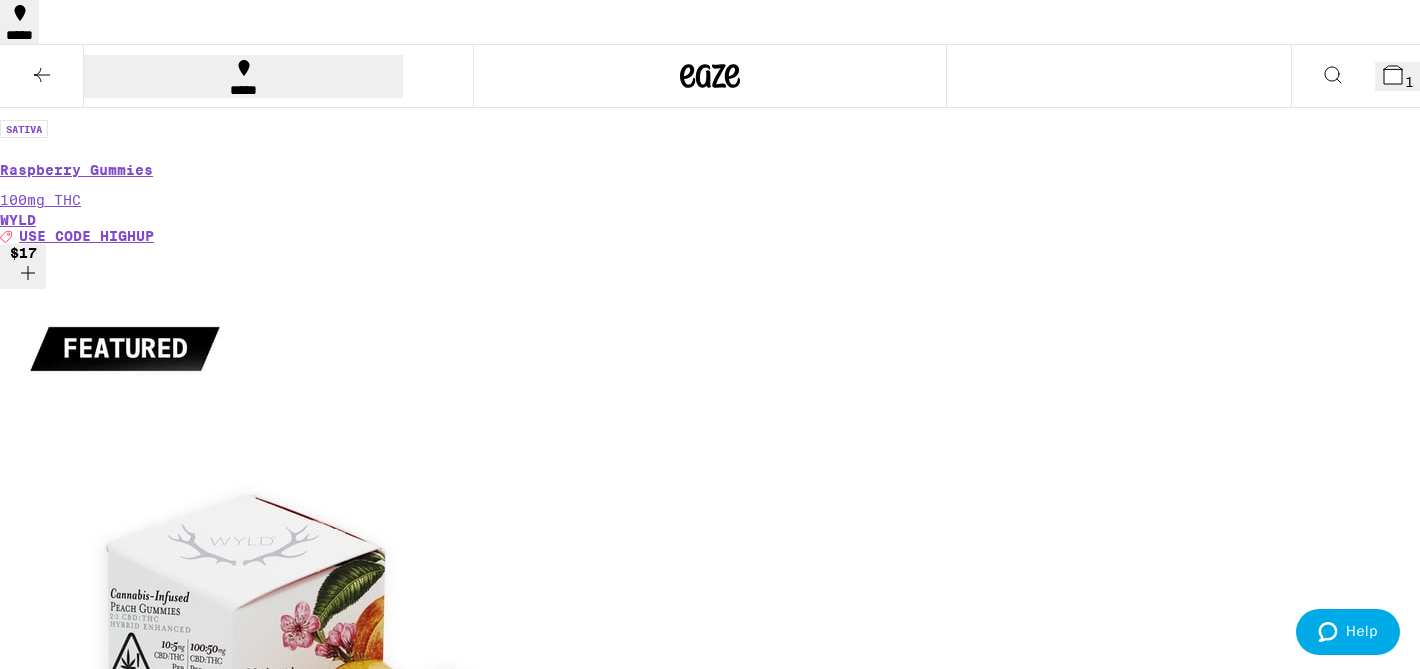 click 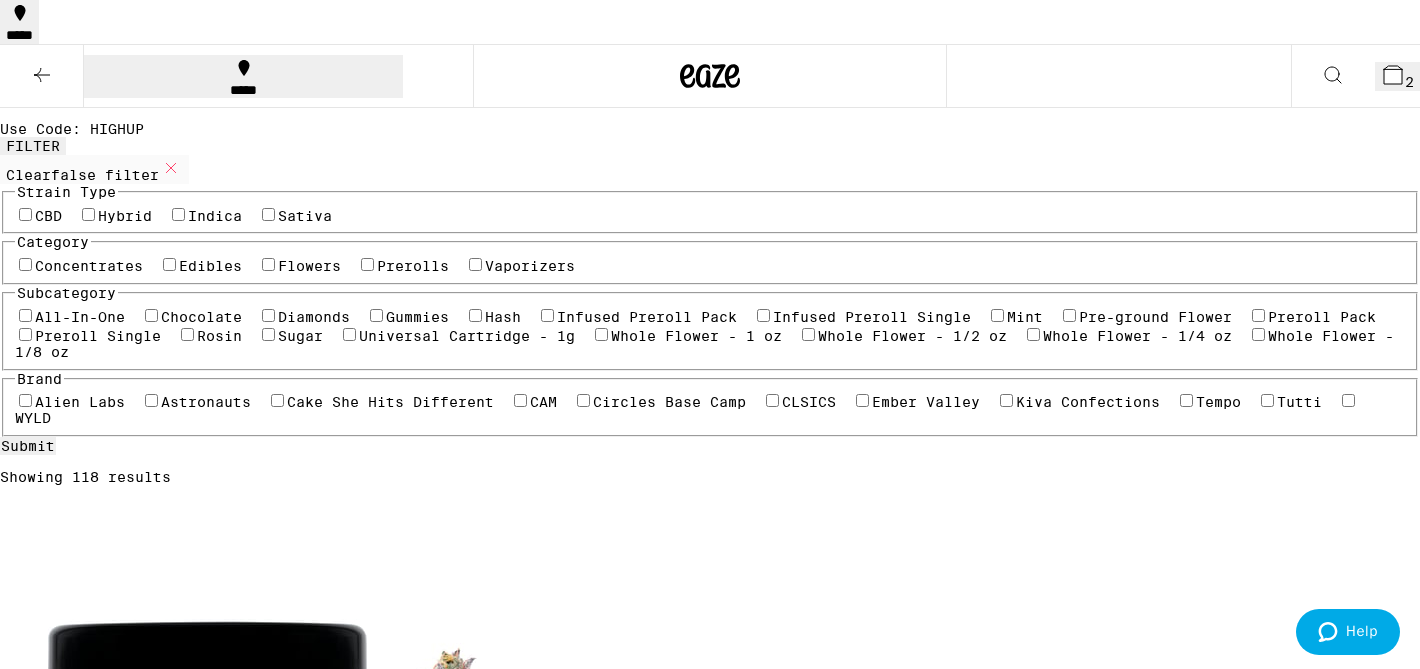 scroll, scrollTop: 0, scrollLeft: 0, axis: both 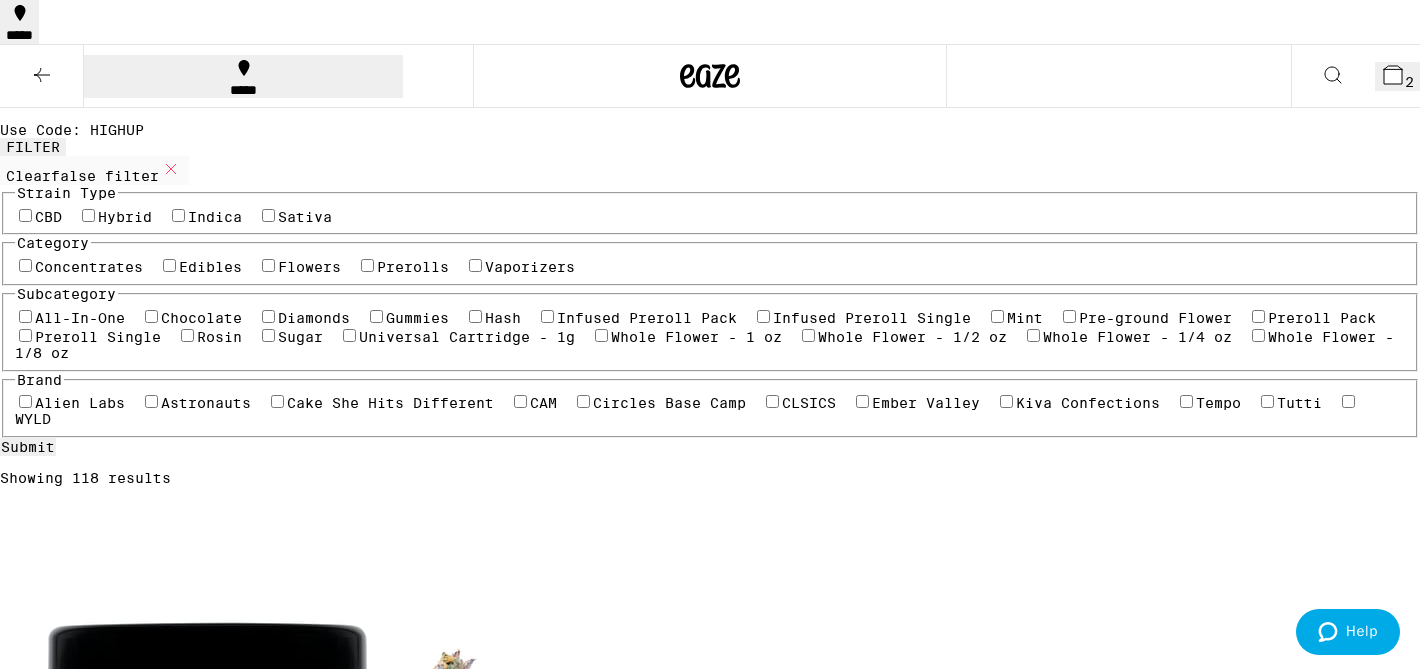 click on "30%Off - Get Over the Mid-Week Hump, High." at bounding box center (710, 61) 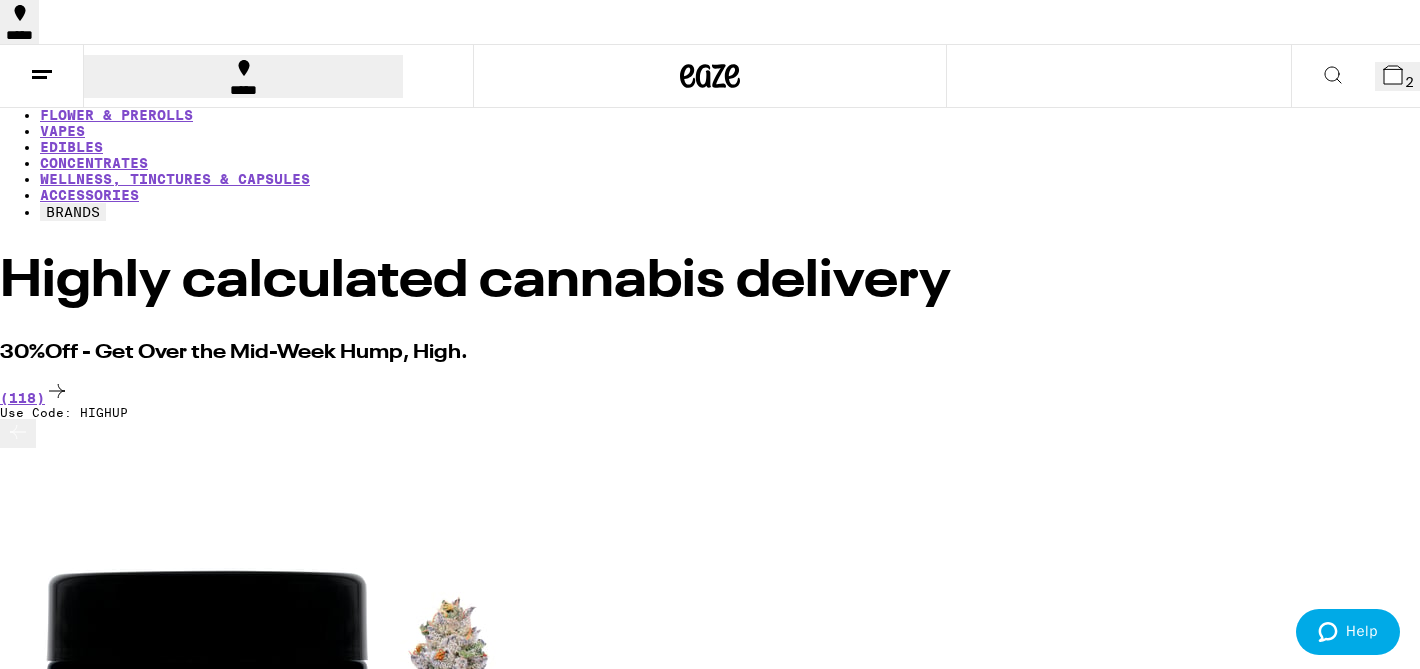 scroll, scrollTop: 0, scrollLeft: 0, axis: both 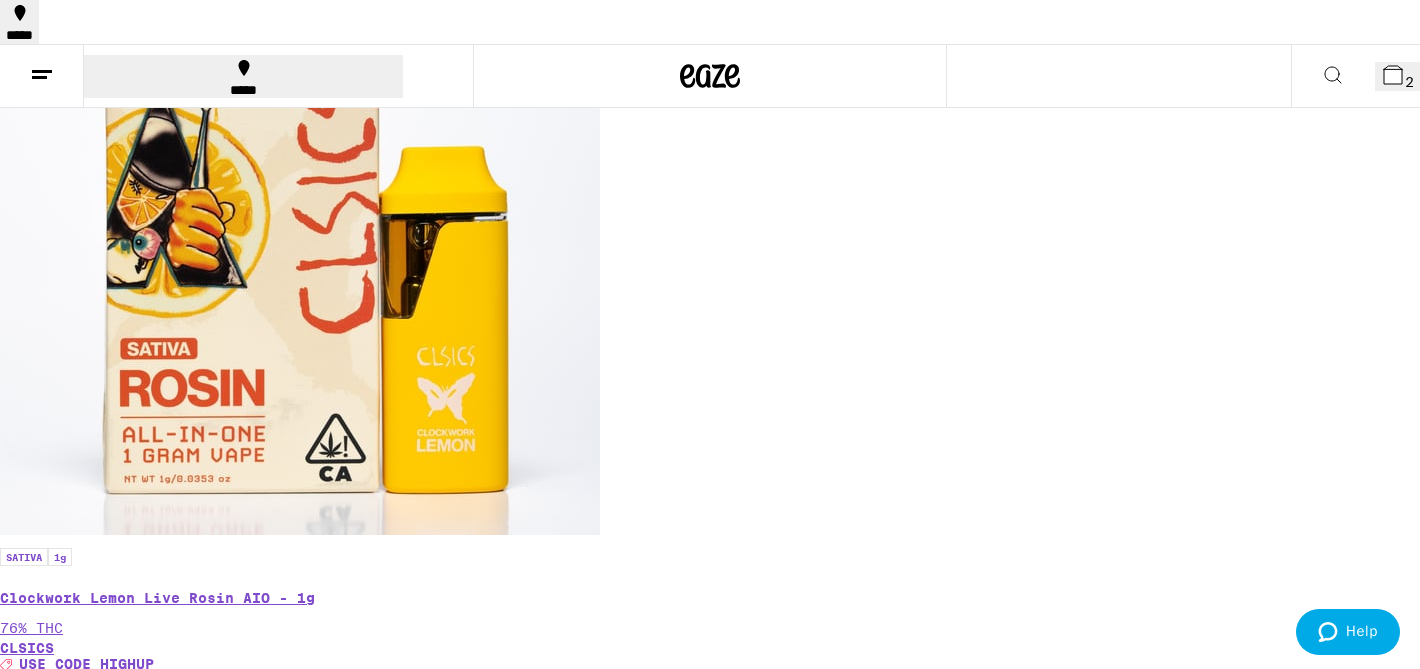 click on "(168)" at bounding box center [710, 32783] 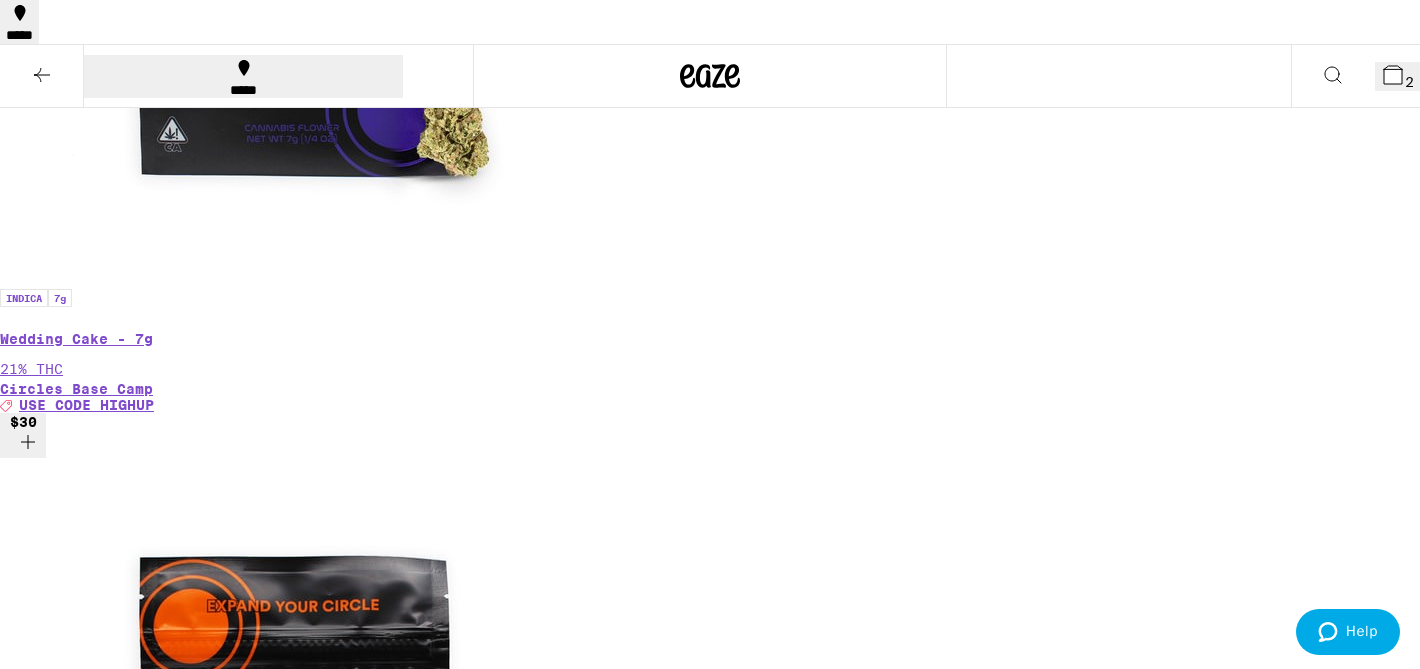 scroll, scrollTop: 6151, scrollLeft: 0, axis: vertical 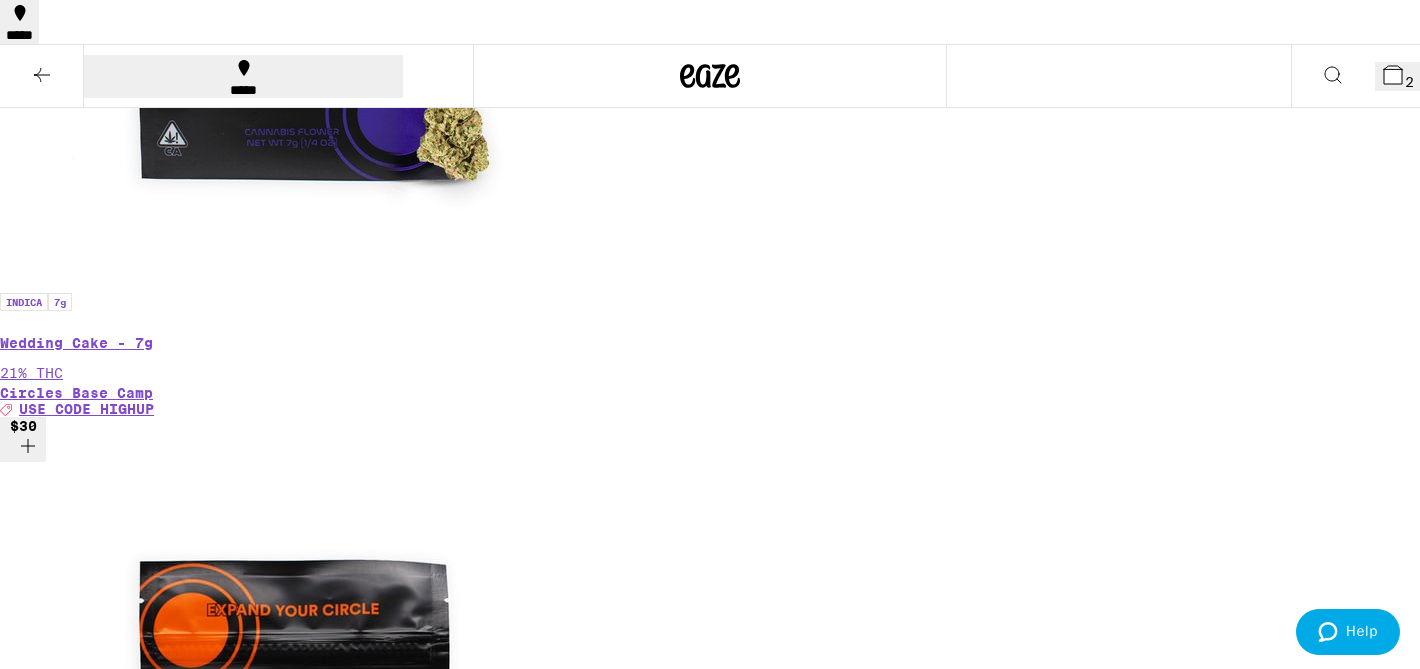click 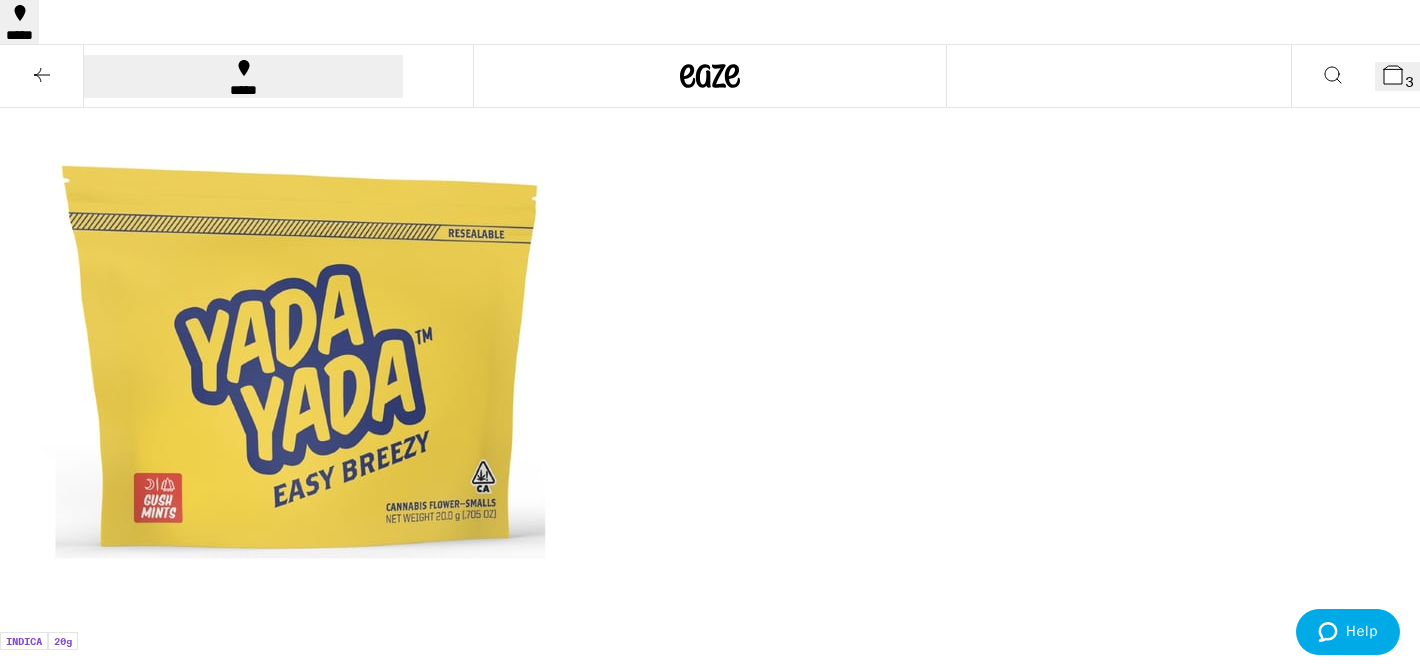 scroll, scrollTop: 420, scrollLeft: 0, axis: vertical 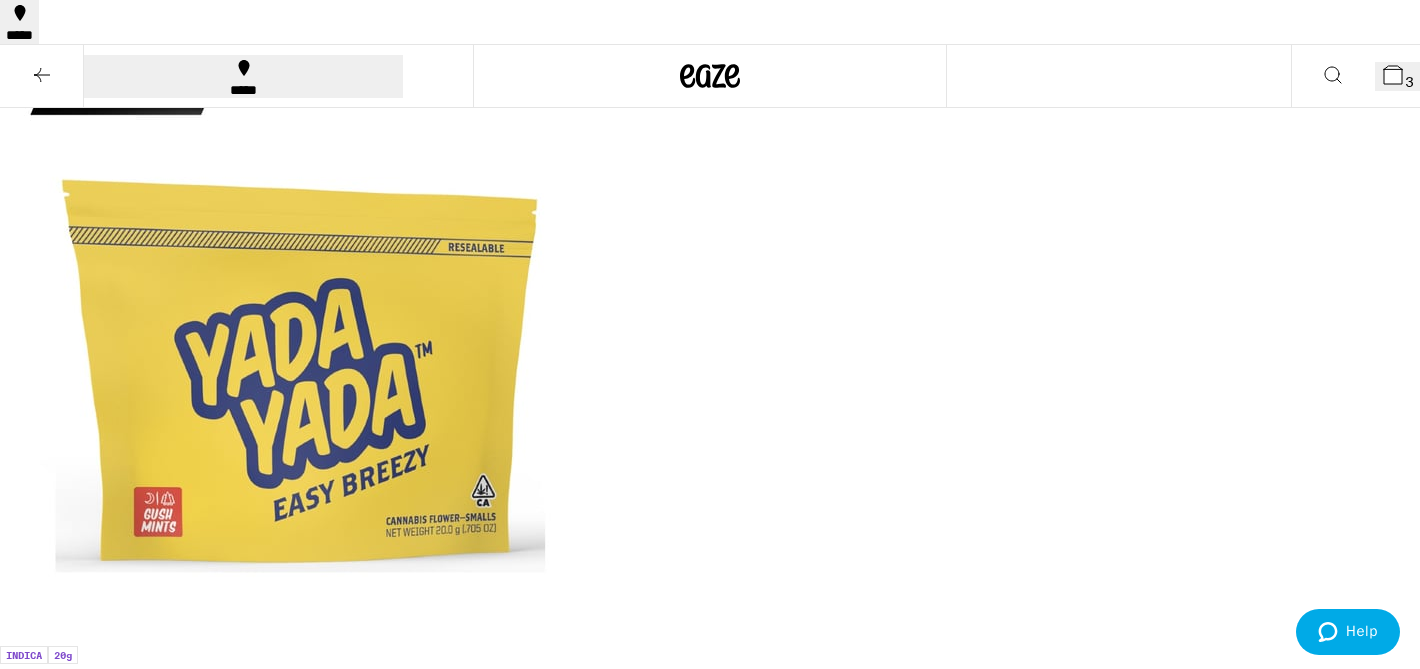 click on "Whole Flower - 1/2 oz" at bounding box center [525, -153] 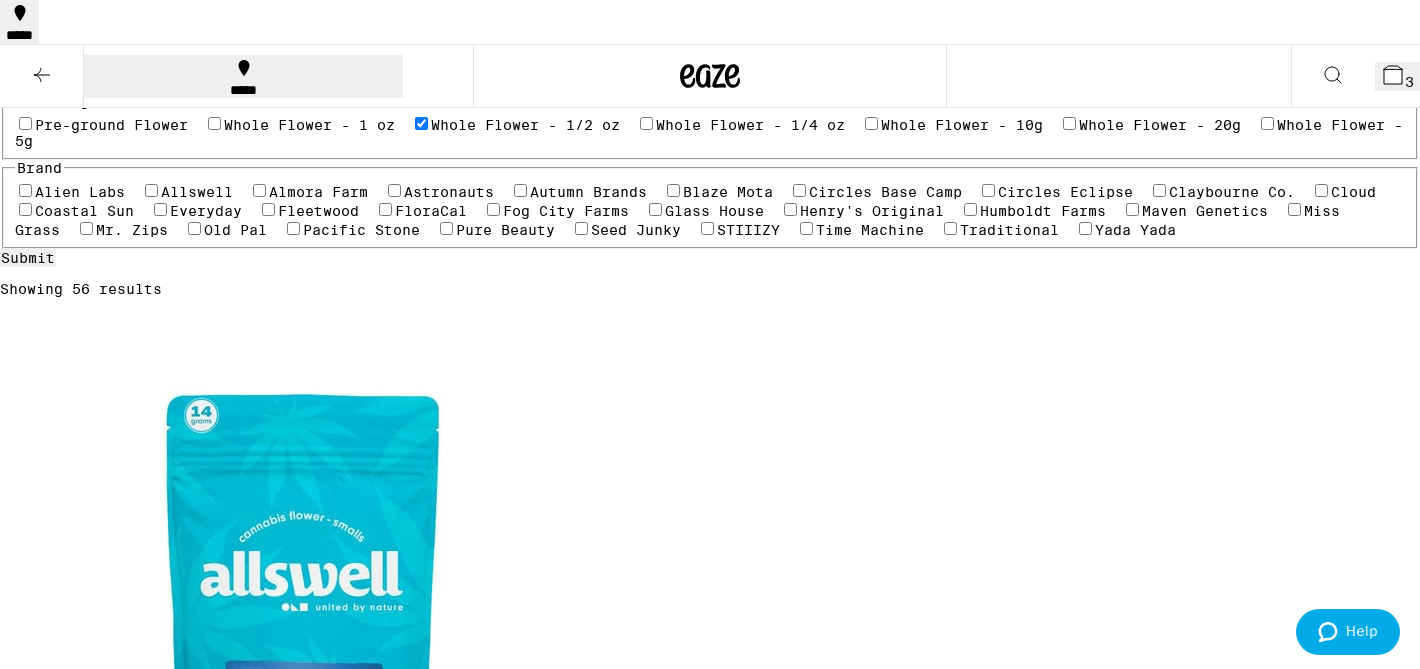 scroll, scrollTop: 159, scrollLeft: 0, axis: vertical 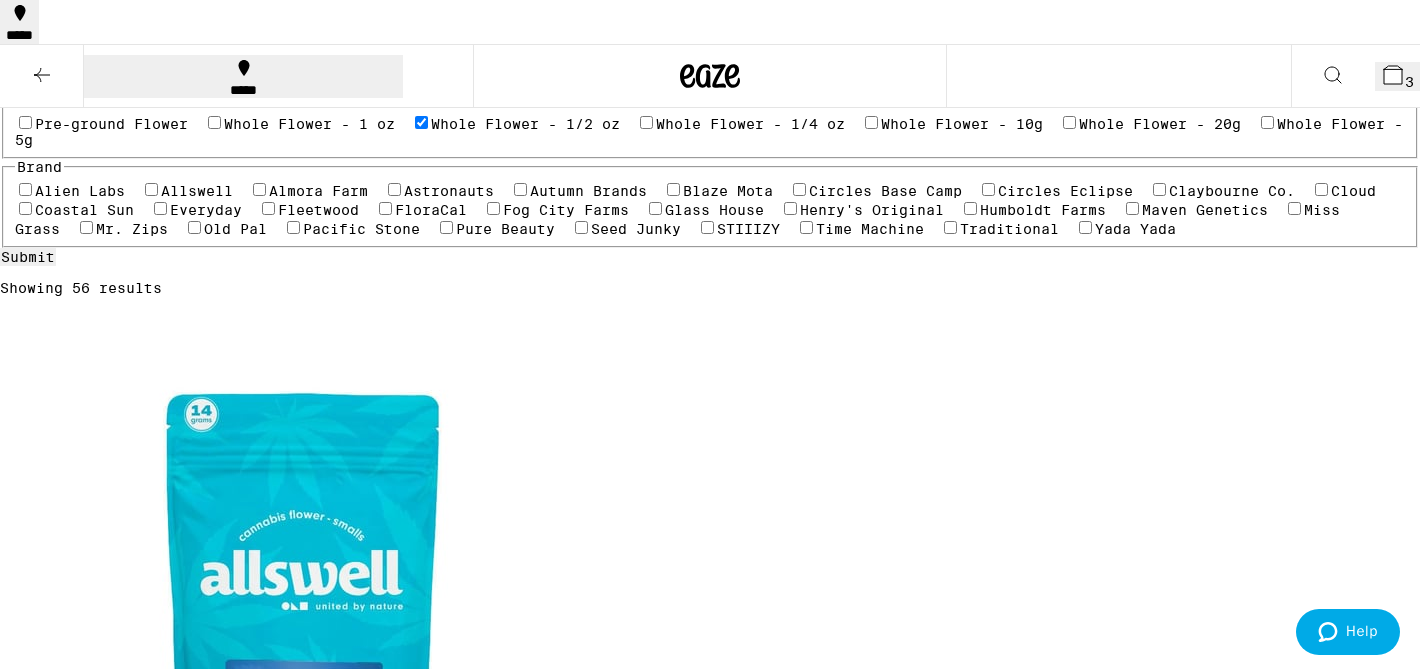 click on "Whole Flower - 10g" at bounding box center (962, 124) 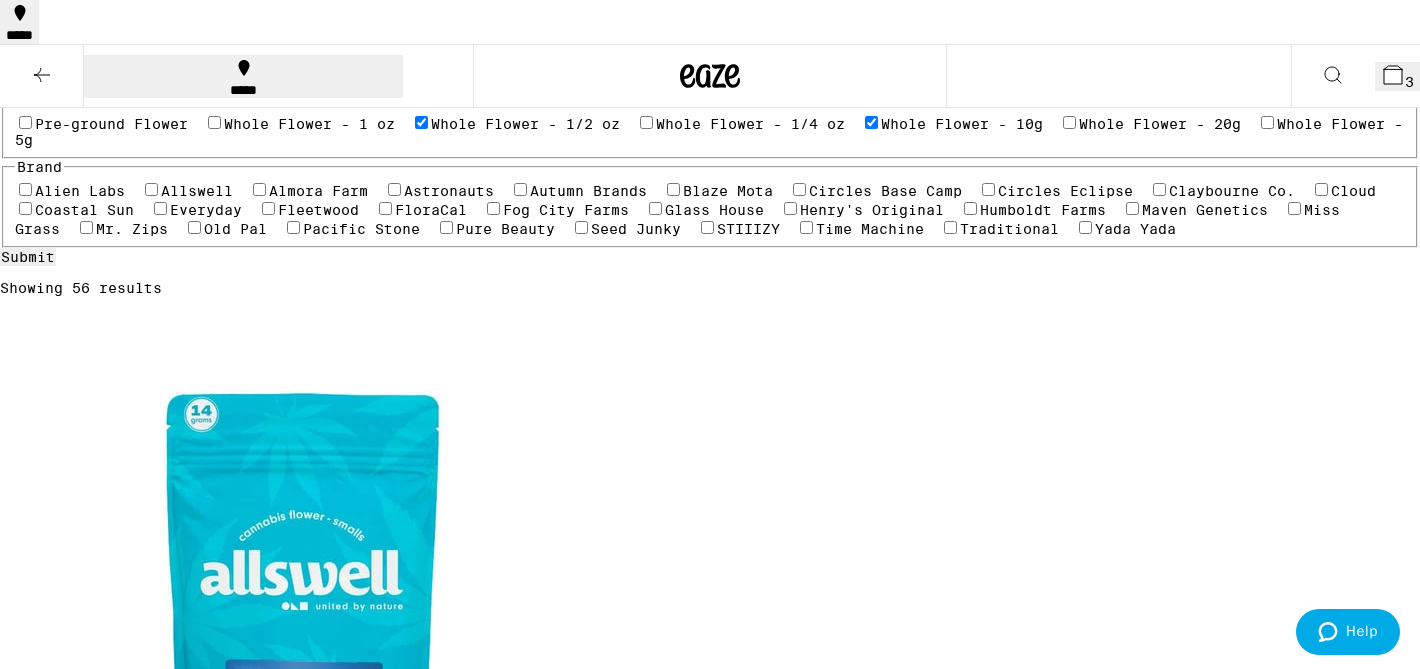 checkbox on "true" 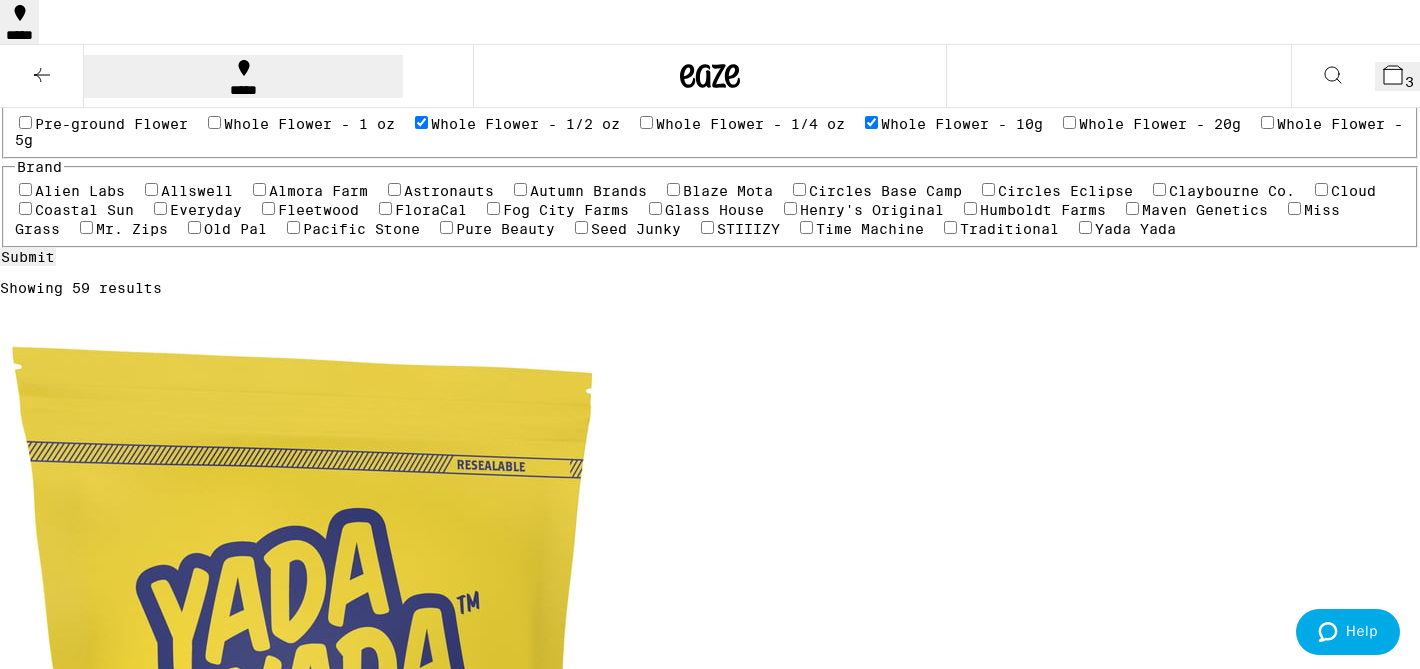 click on "Whole Flower - 5g" at bounding box center (709, 132) 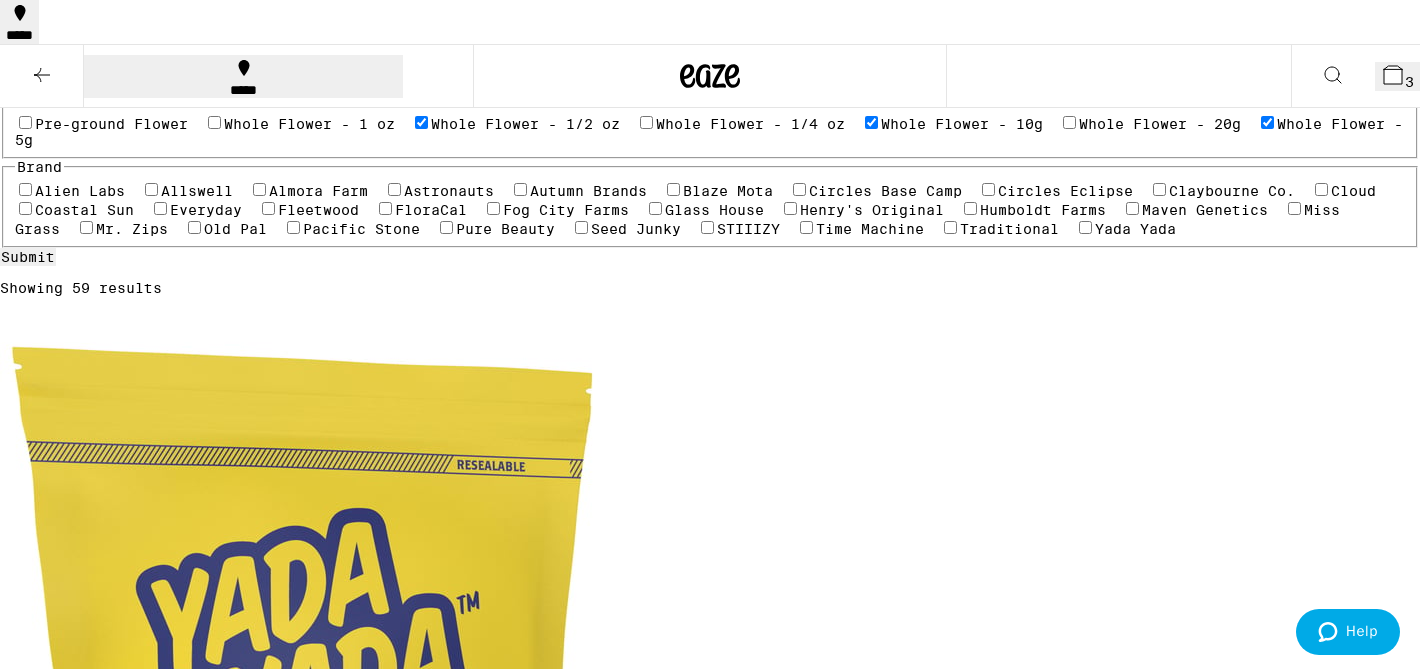 checkbox on "true" 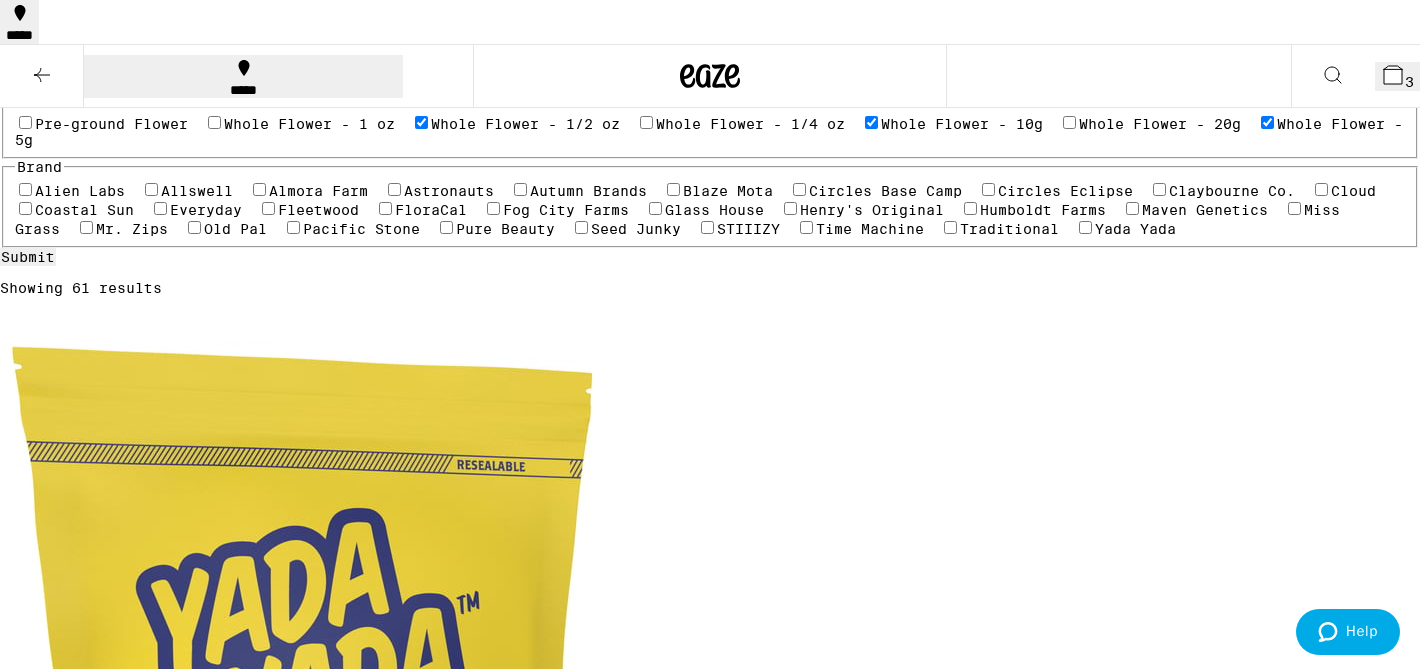 click on "Whole Flower - 20g" at bounding box center (1160, 124) 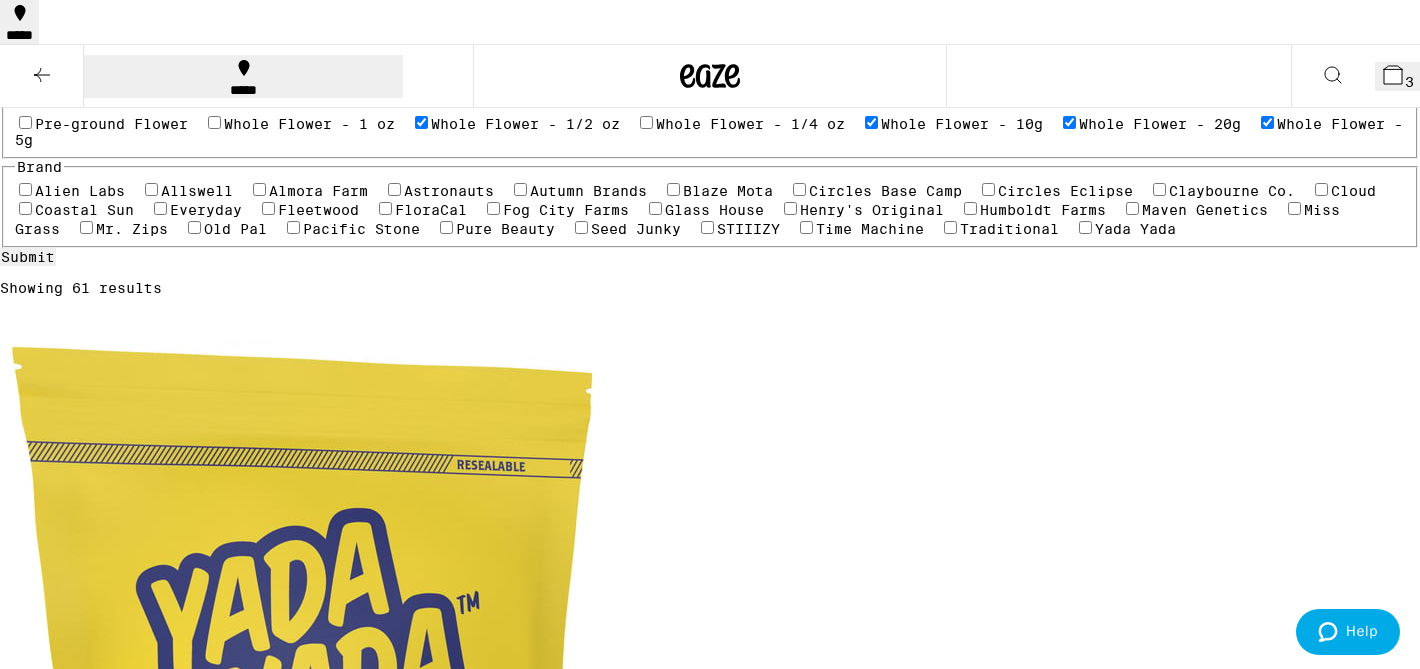 checkbox on "true" 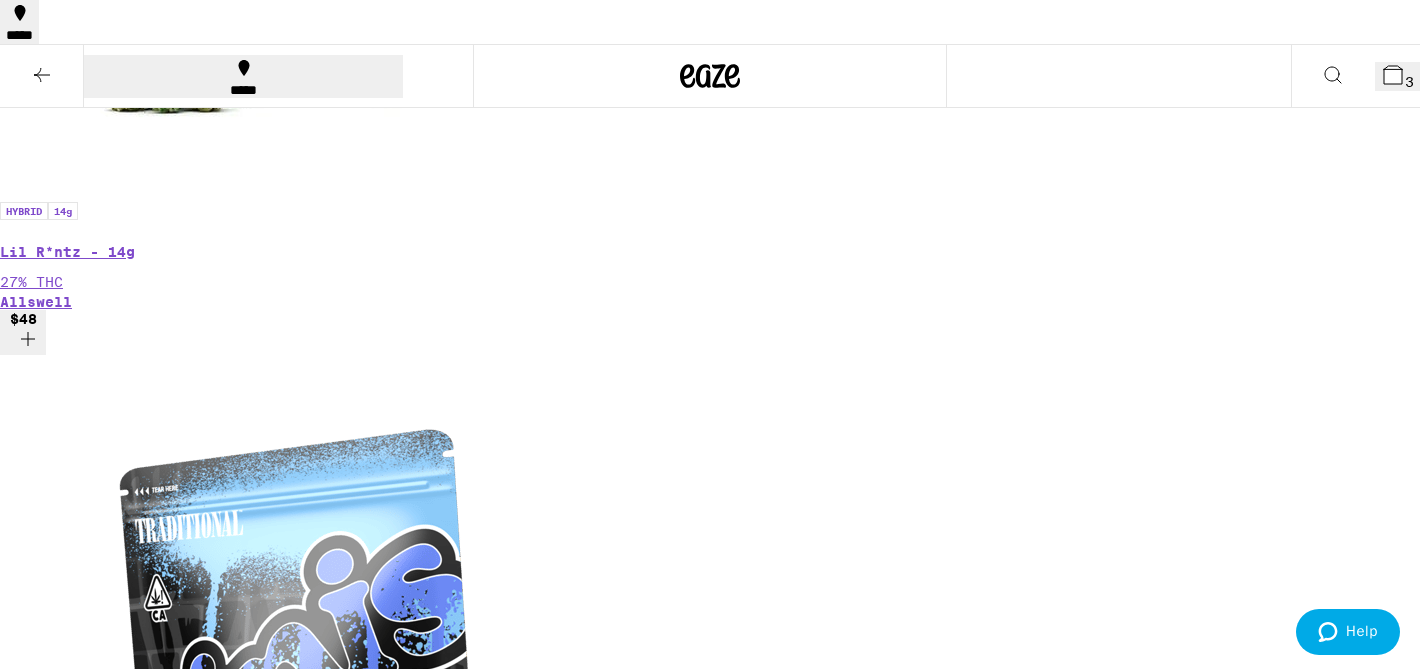 scroll, scrollTop: 5480, scrollLeft: 0, axis: vertical 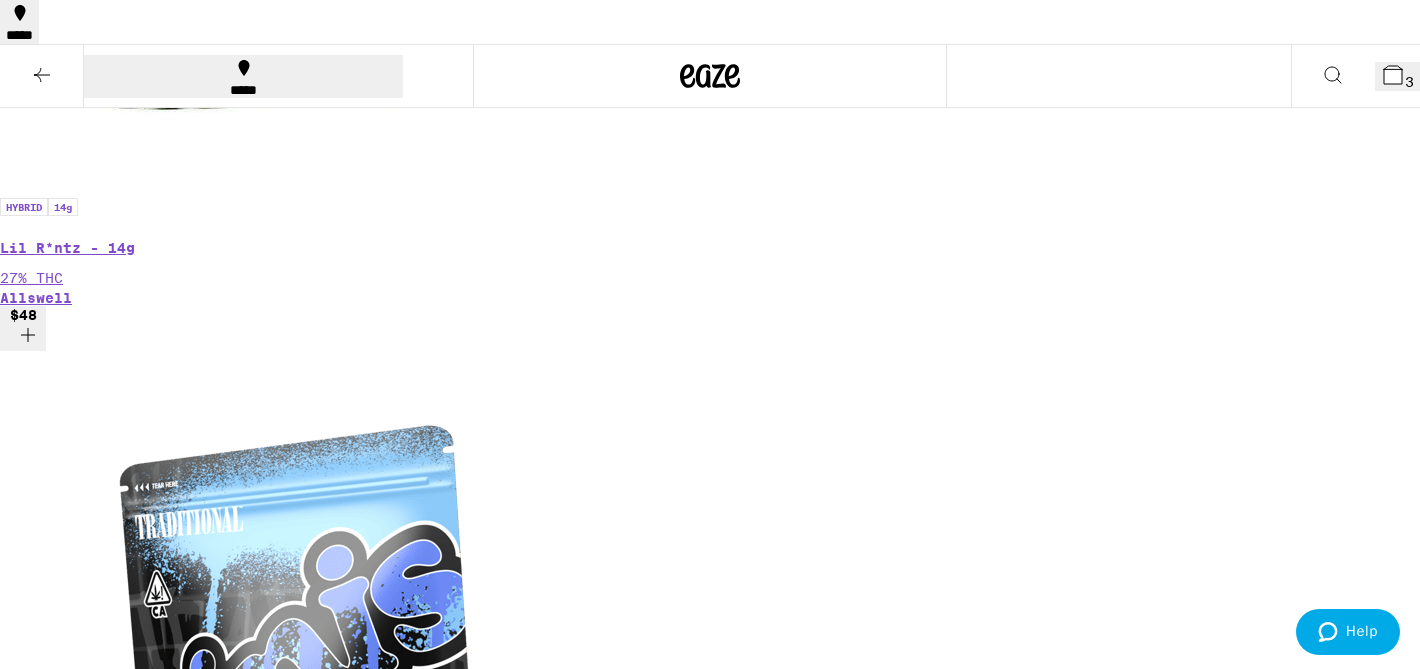 click 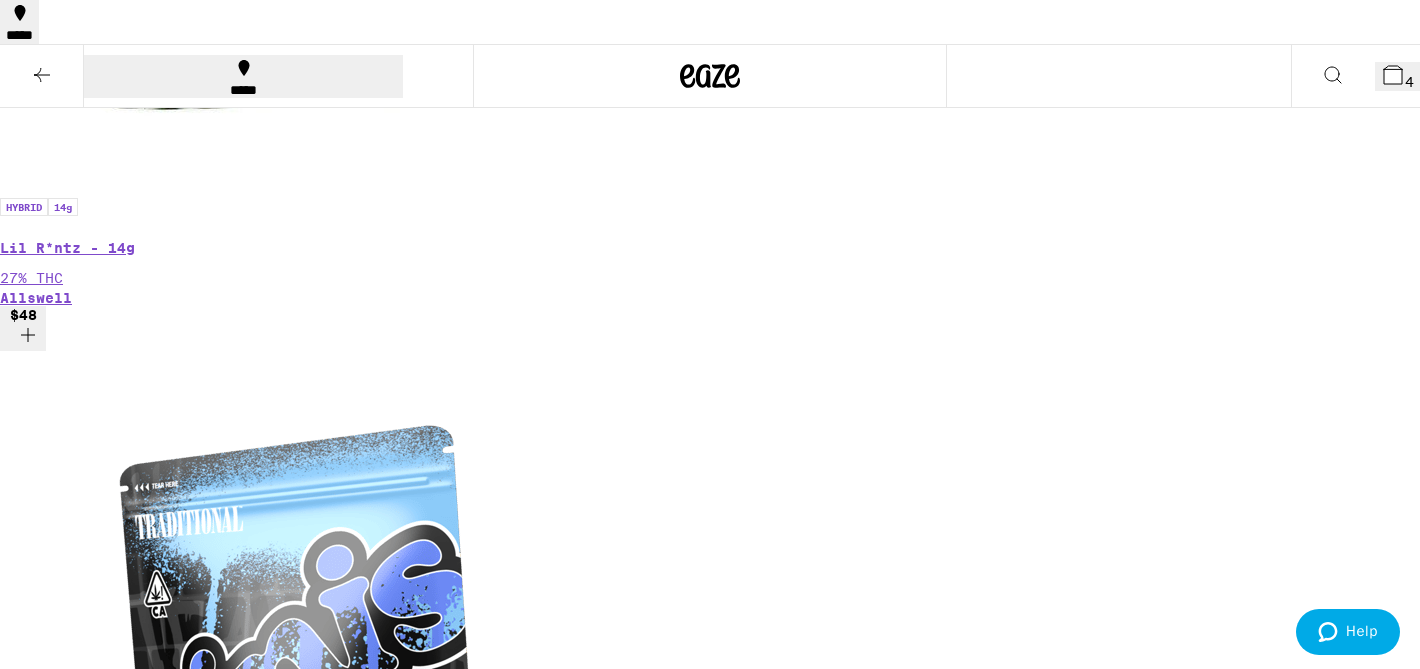 click 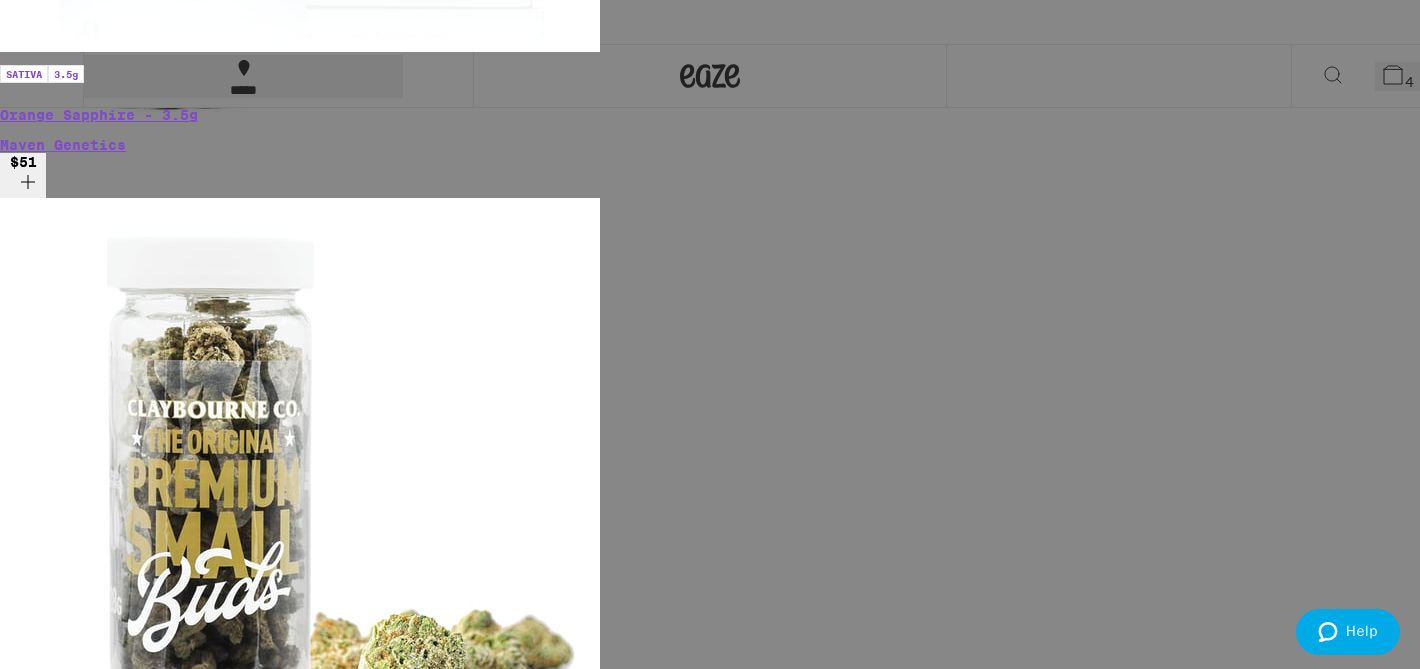 scroll, scrollTop: 377, scrollLeft: 0, axis: vertical 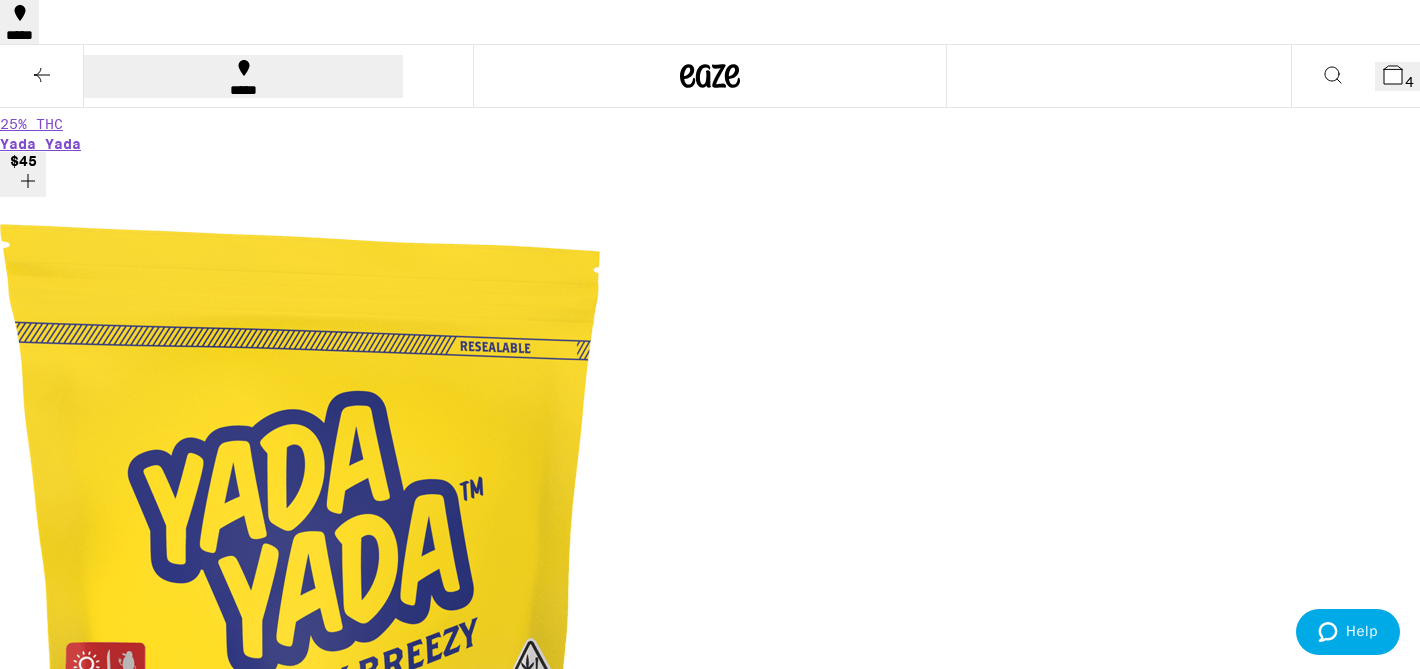 click on "4" at bounding box center (1397, 76) 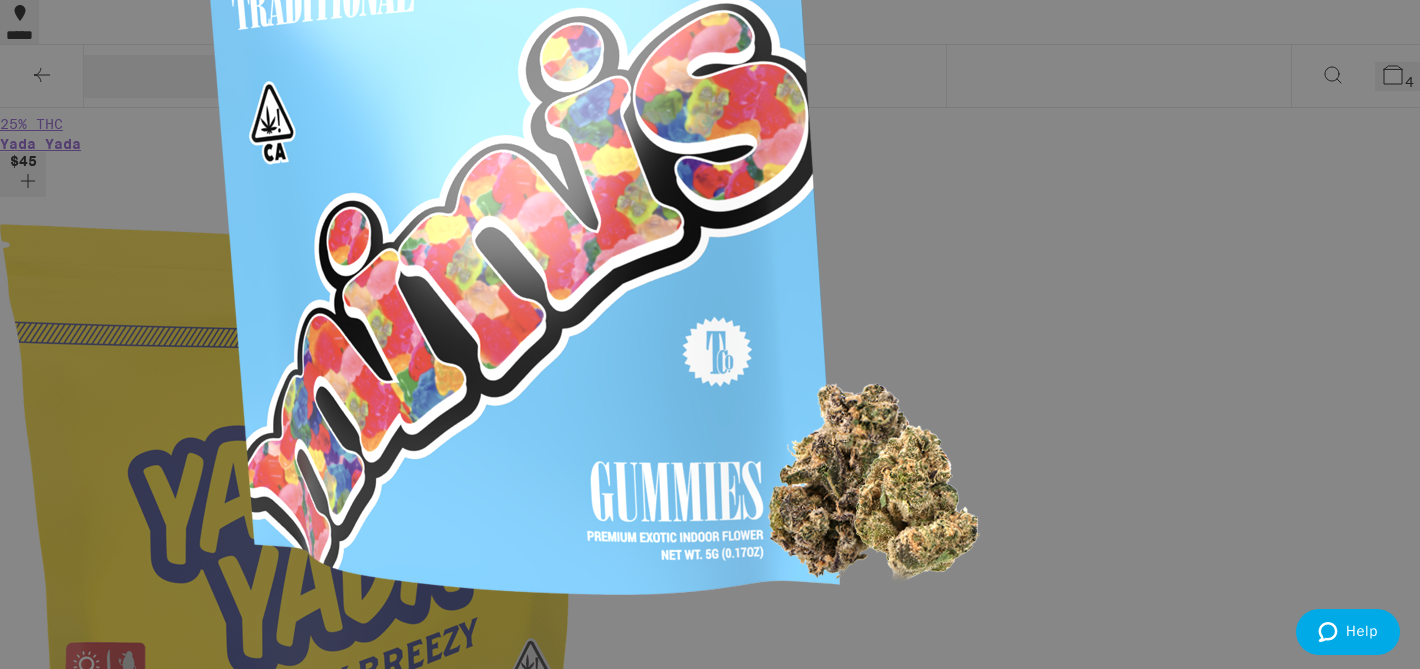 click on "Apply Promo" at bounding box center (55, 3725) 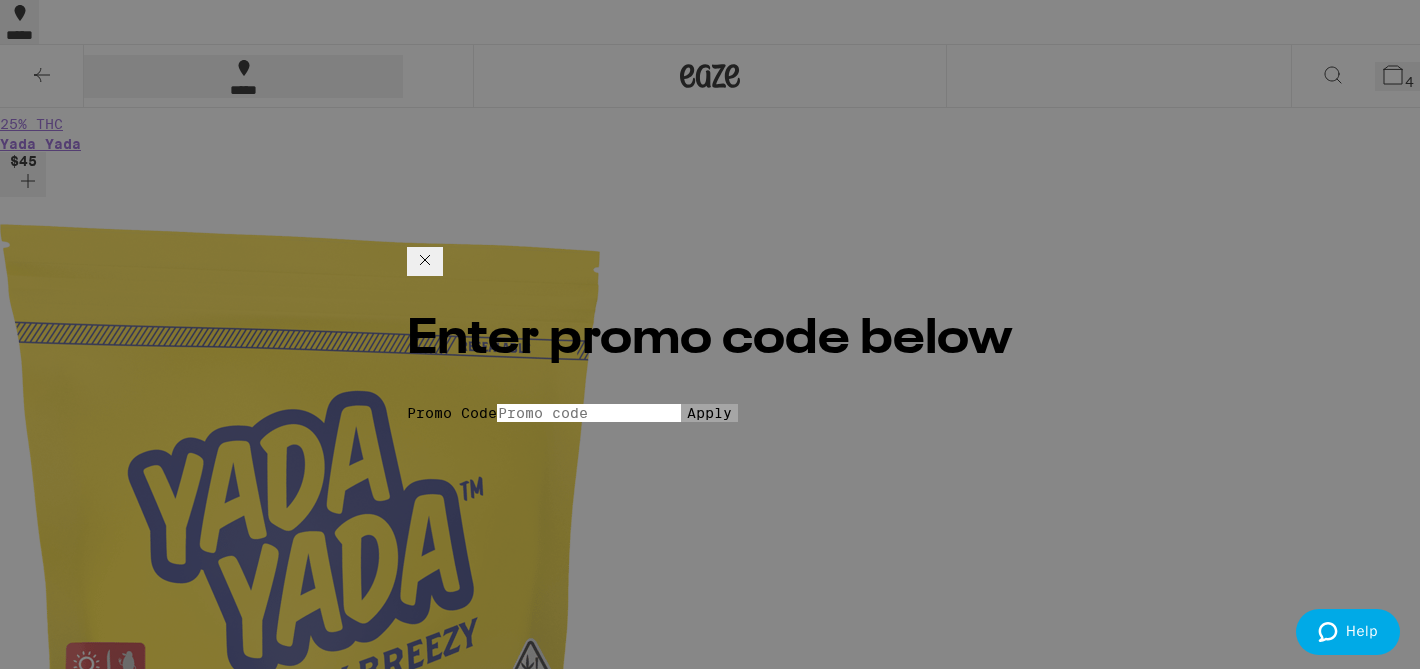 click on "Promo Code" at bounding box center [589, 413] 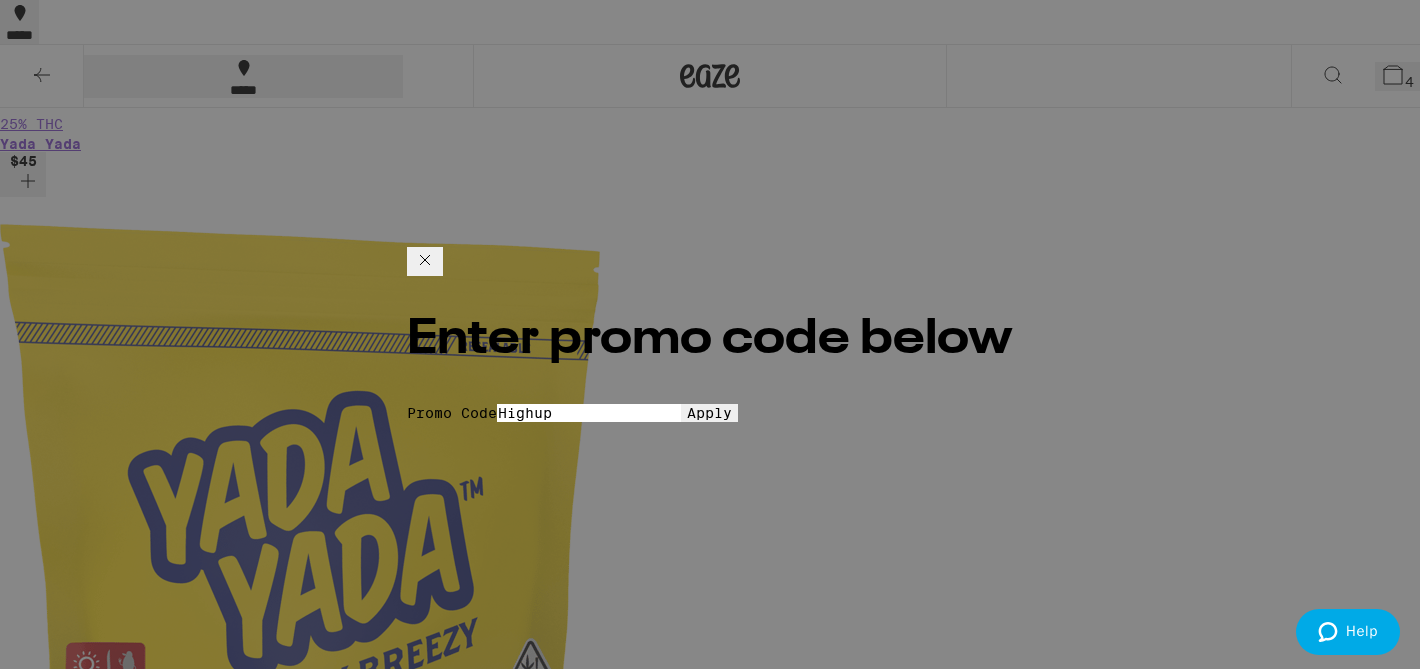type on "Highup" 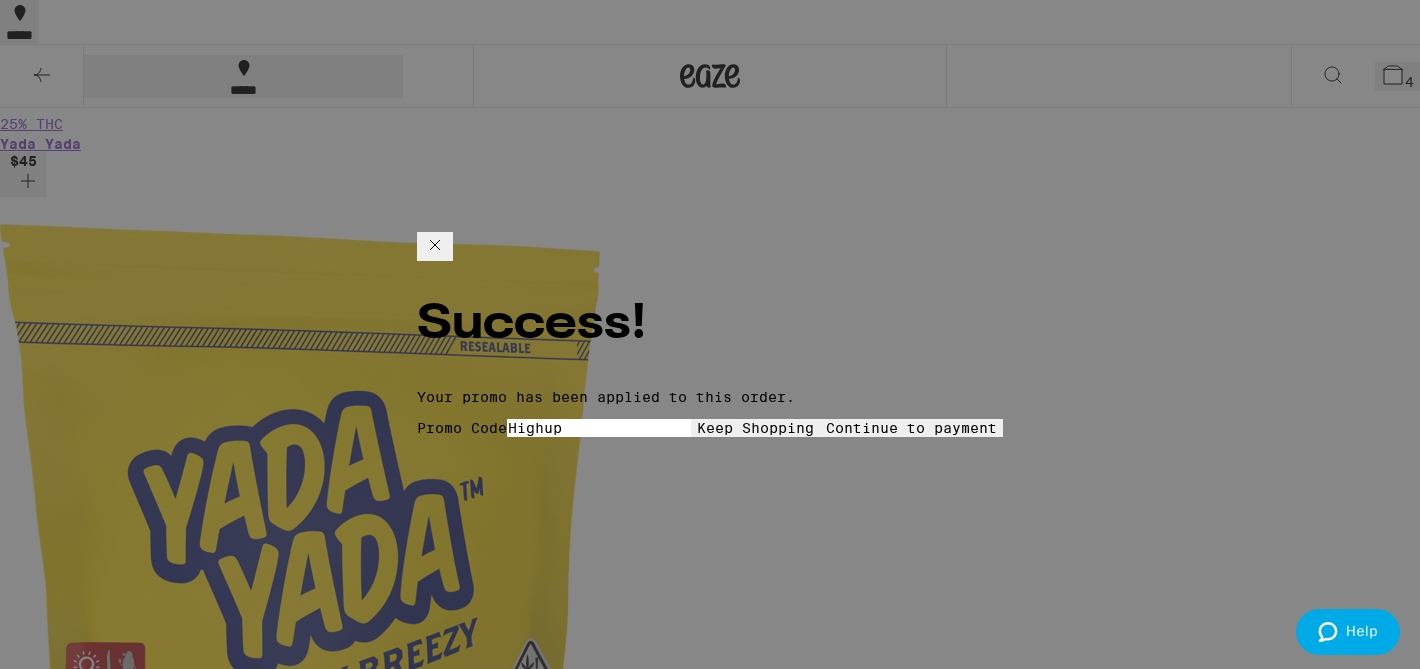 click on "Continue to payment" at bounding box center [911, 428] 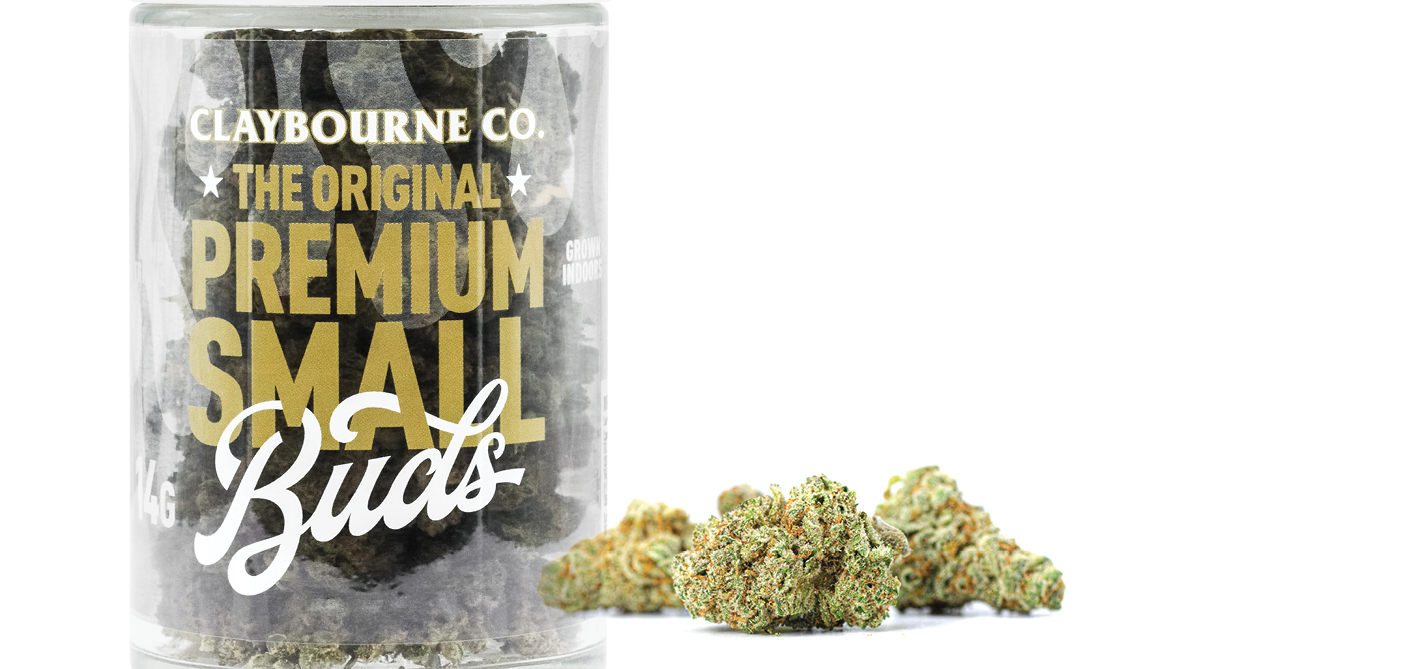scroll, scrollTop: 0, scrollLeft: 0, axis: both 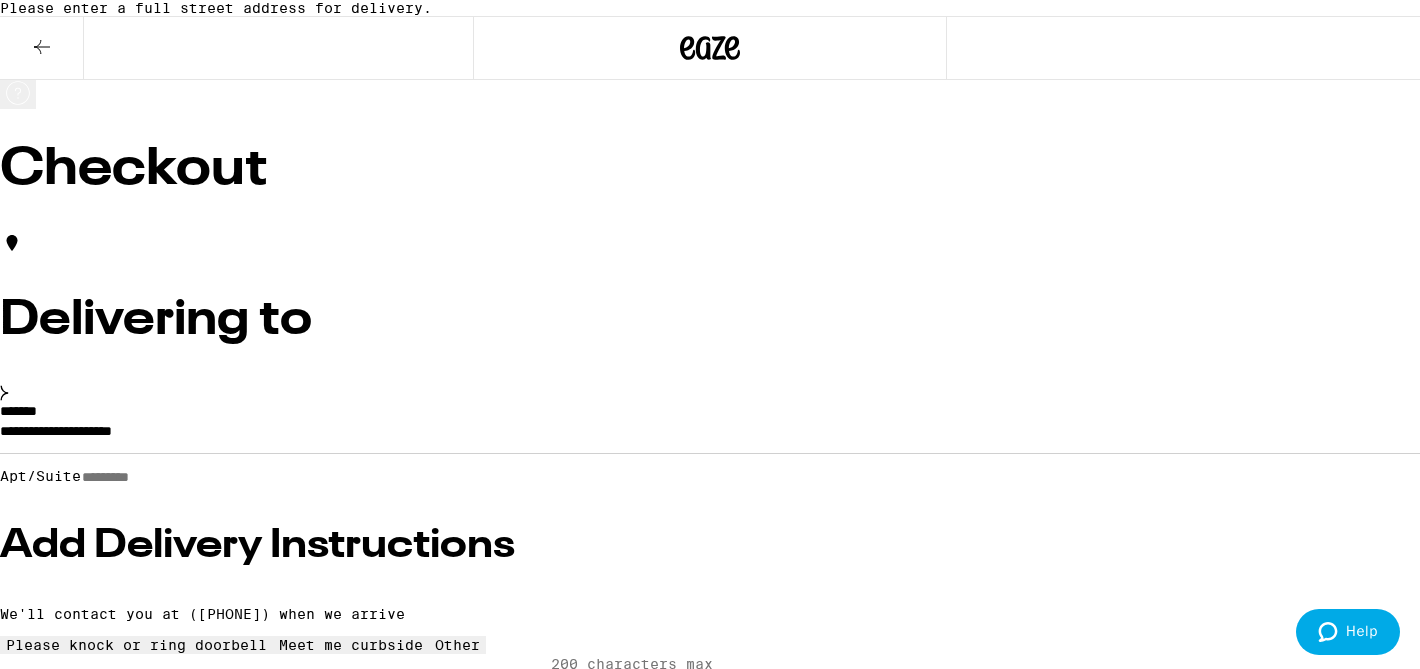 click on "**********" at bounding box center (710, 436) 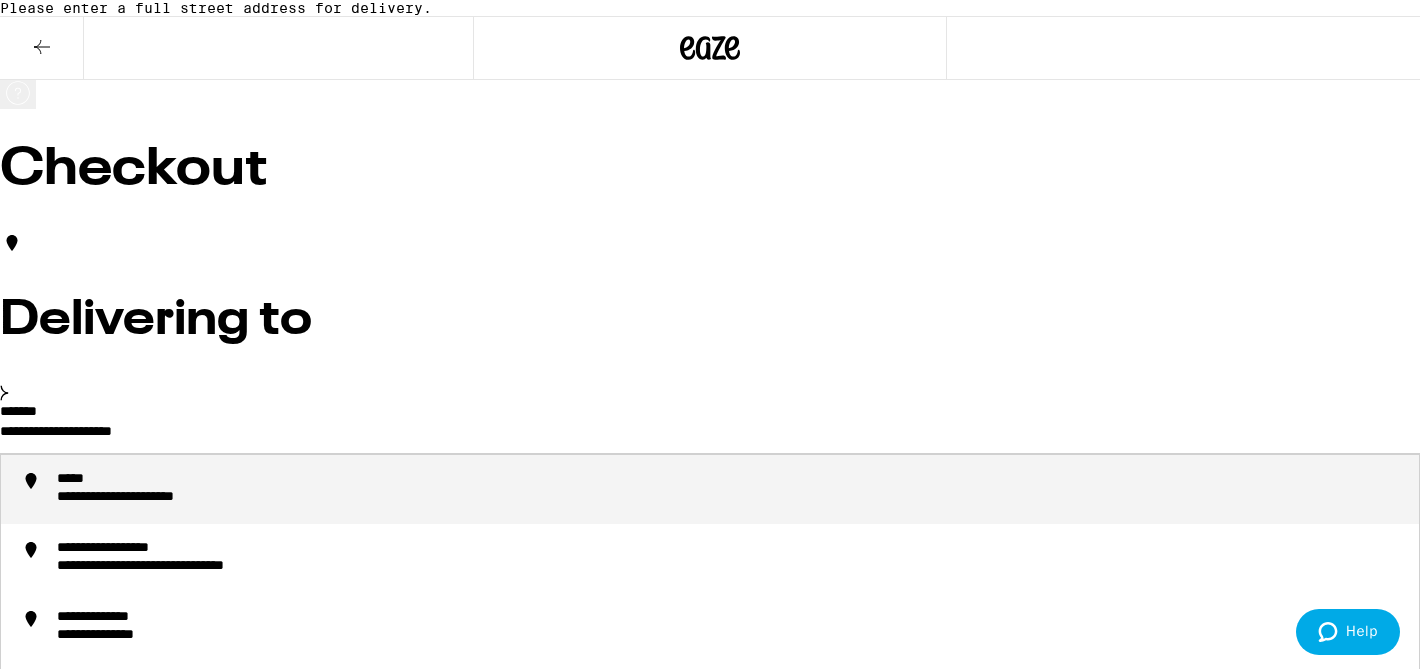 click on "**********" at bounding box center (710, 3508) 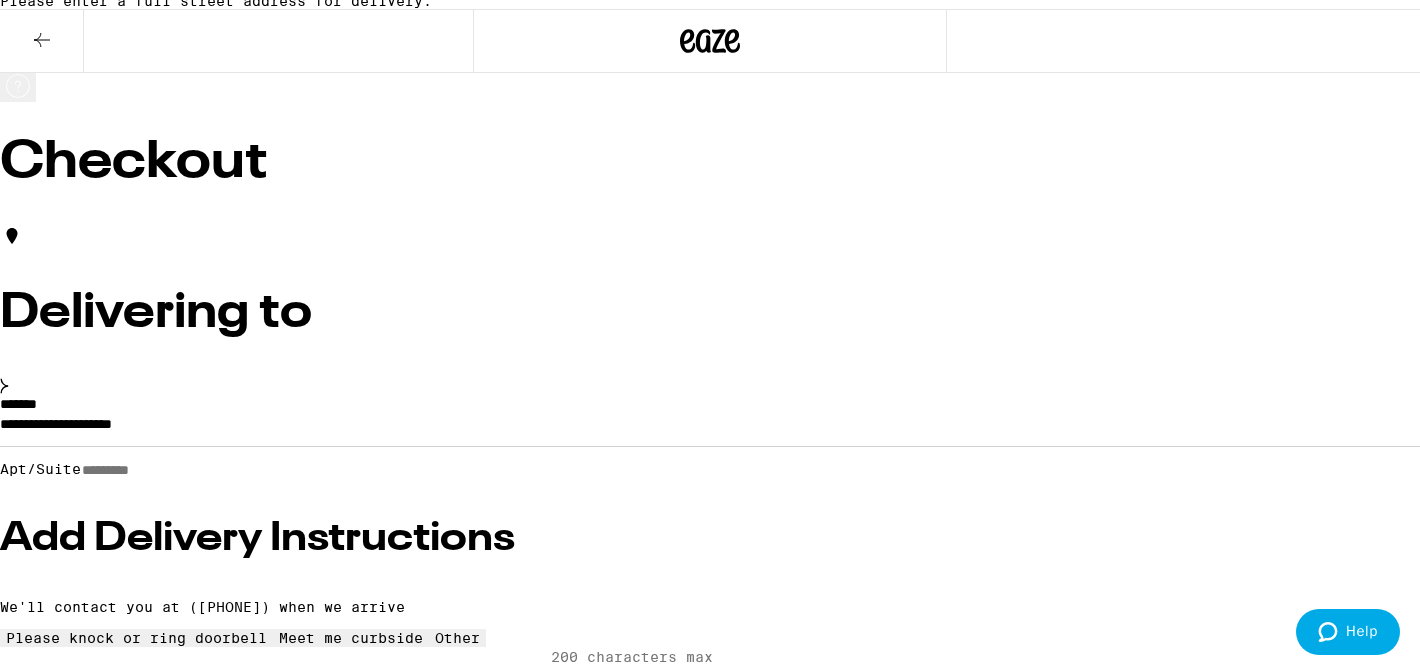scroll, scrollTop: 0, scrollLeft: 0, axis: both 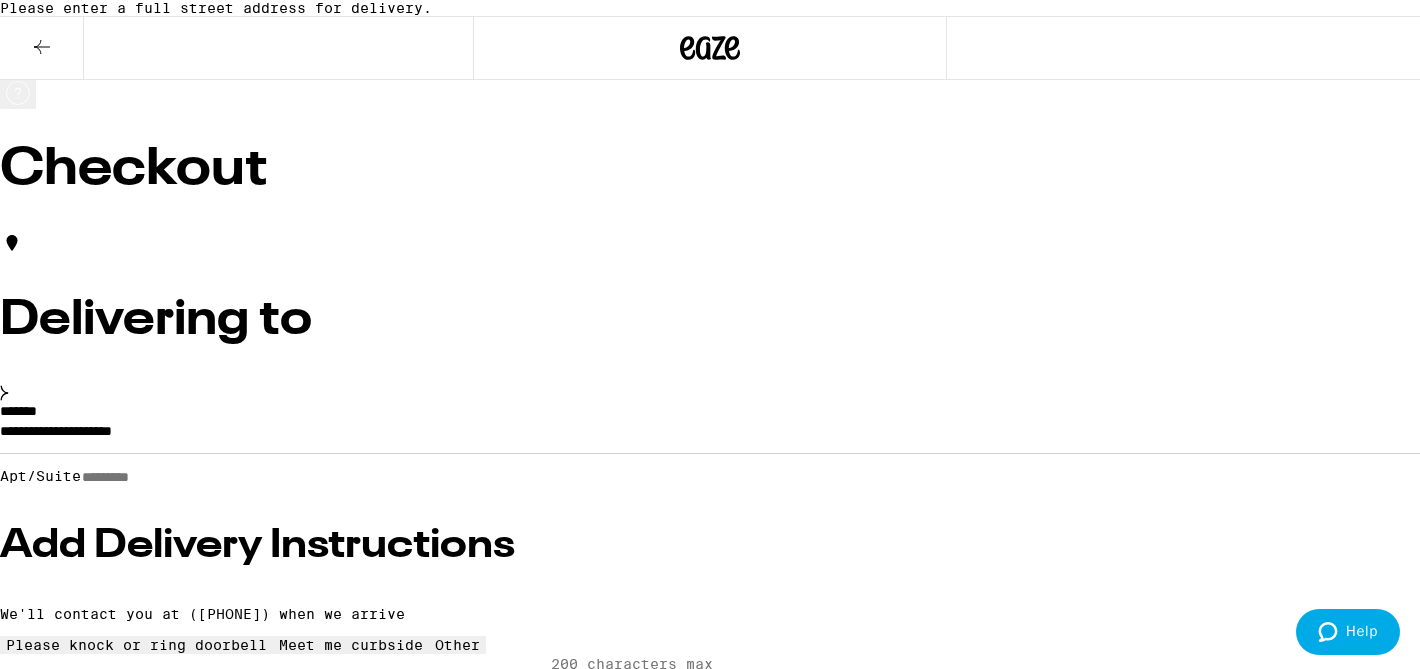 click on "*******" at bounding box center (18, 411) 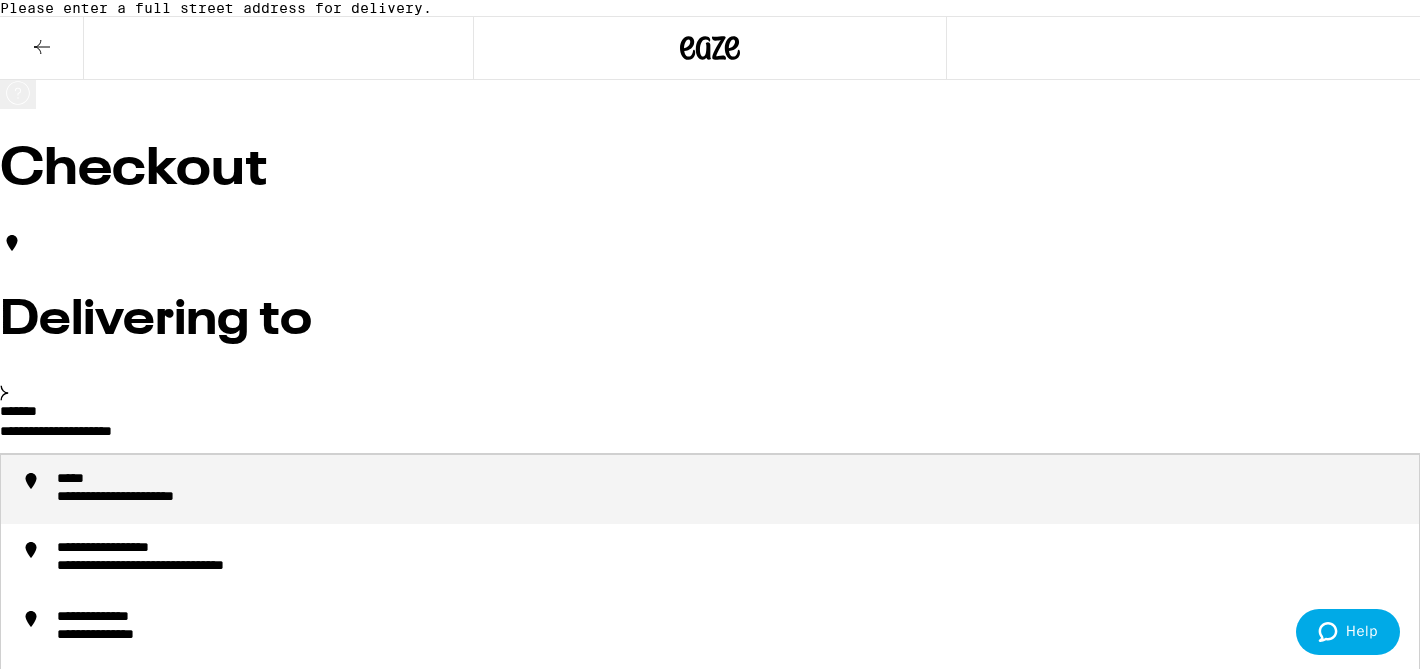 drag, startPoint x: 368, startPoint y: 455, endPoint x: 108, endPoint y: 454, distance: 260.00192 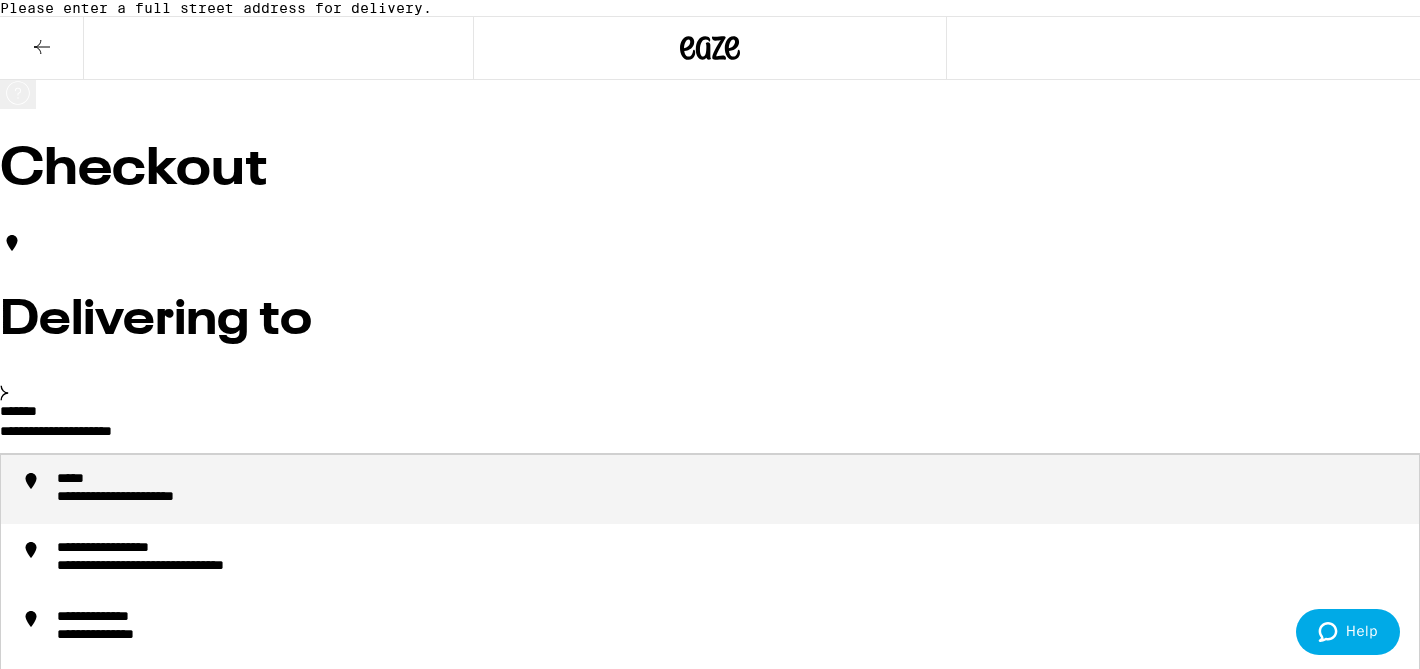 click on "**********" at bounding box center [710, 3508] 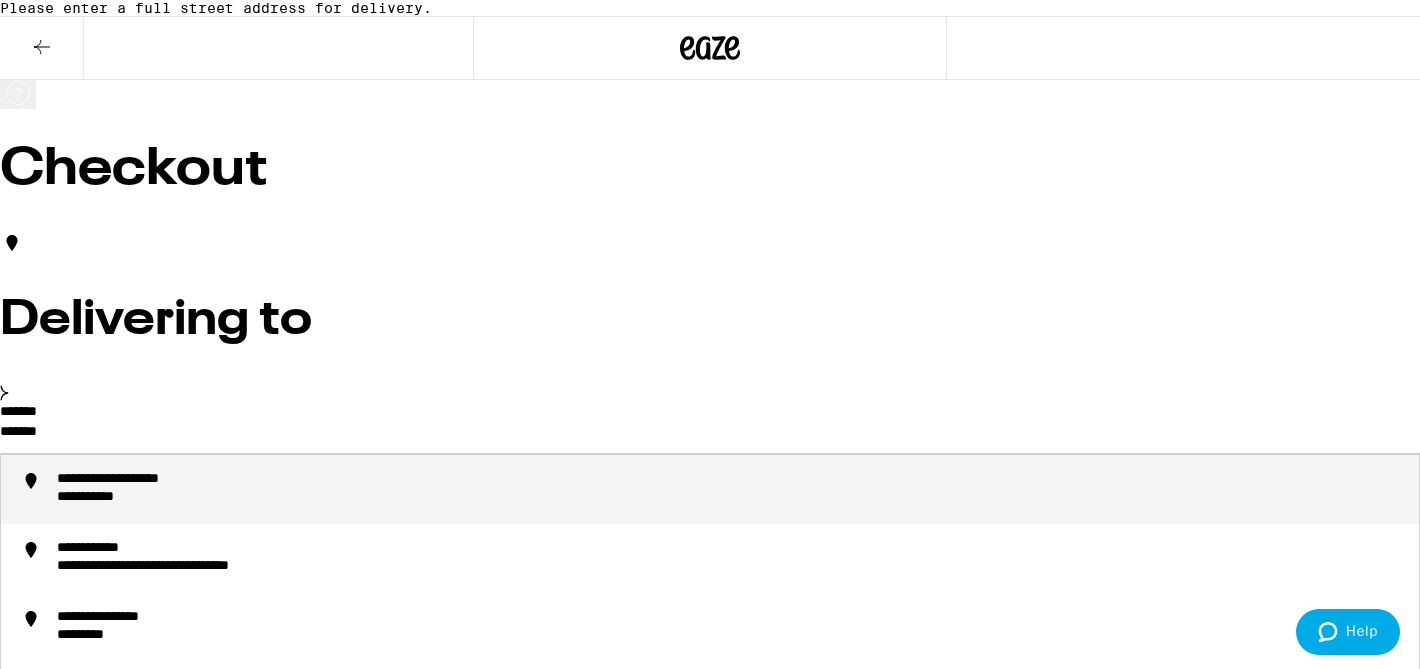 click on "**********" at bounding box center (147, 480) 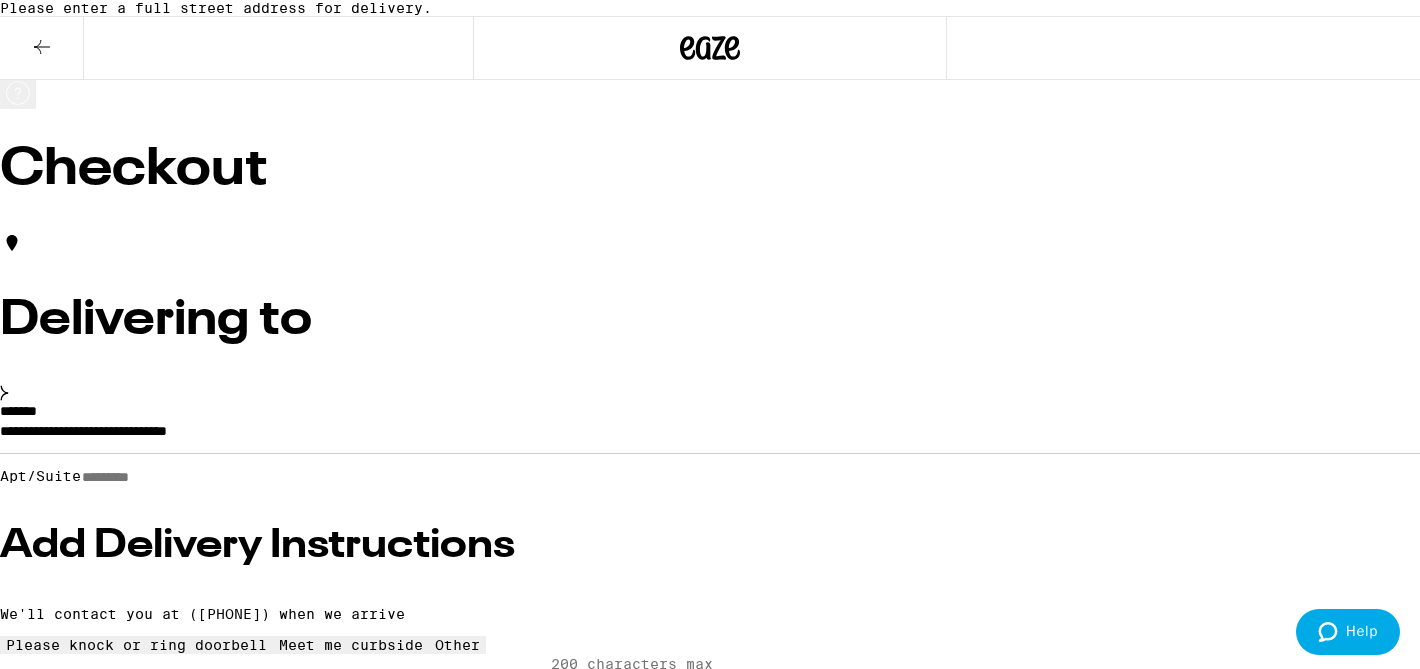 type on "**********" 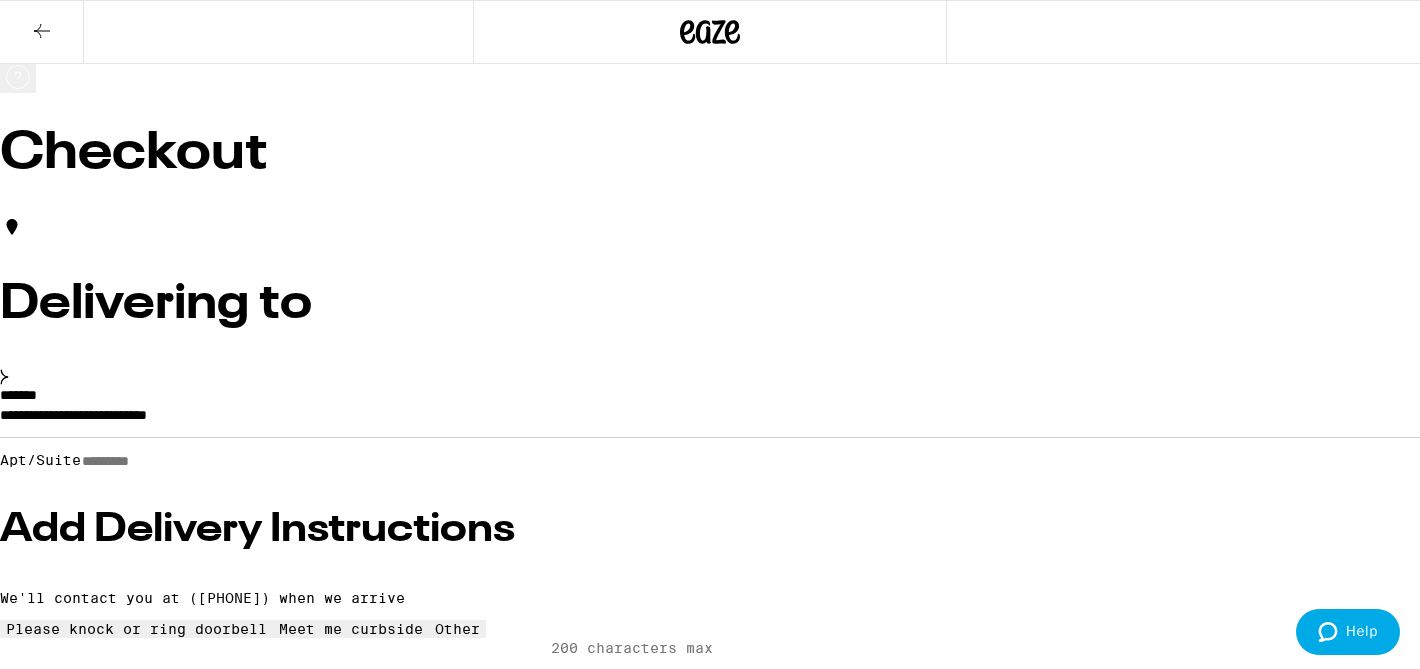 click on "**********" at bounding box center [710, 3492] 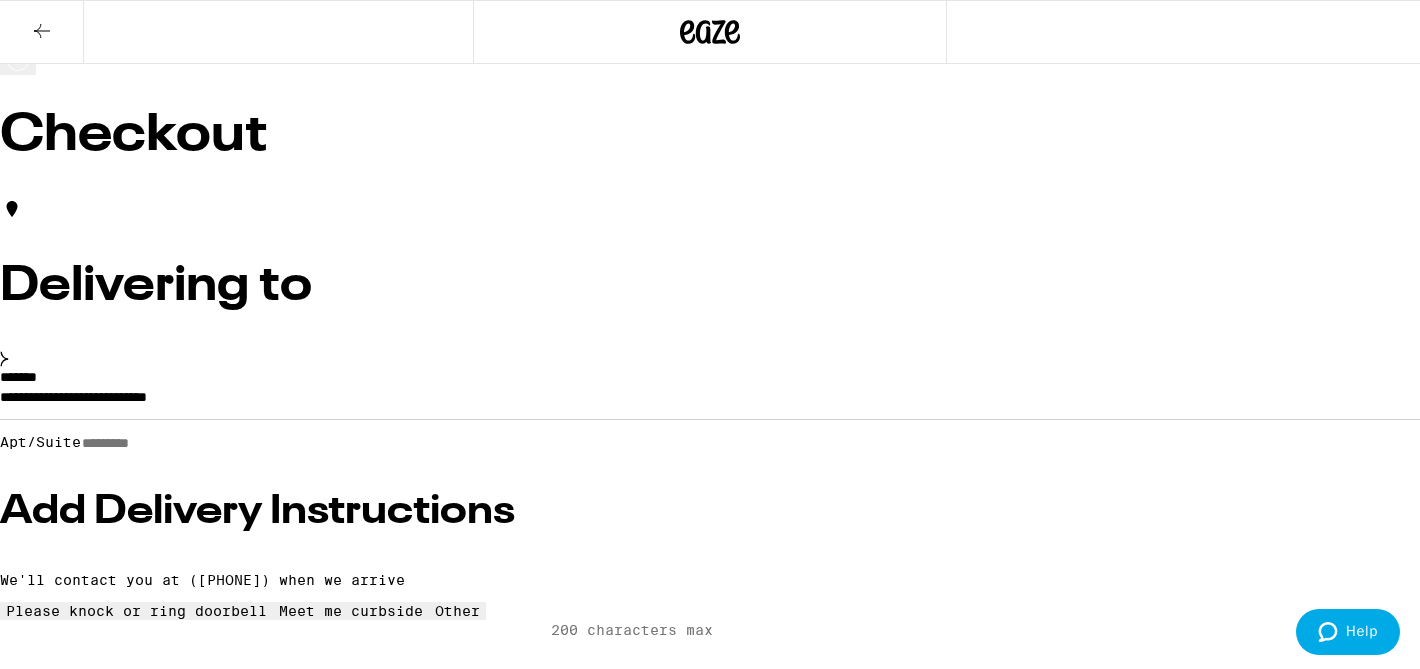 scroll, scrollTop: 0, scrollLeft: 0, axis: both 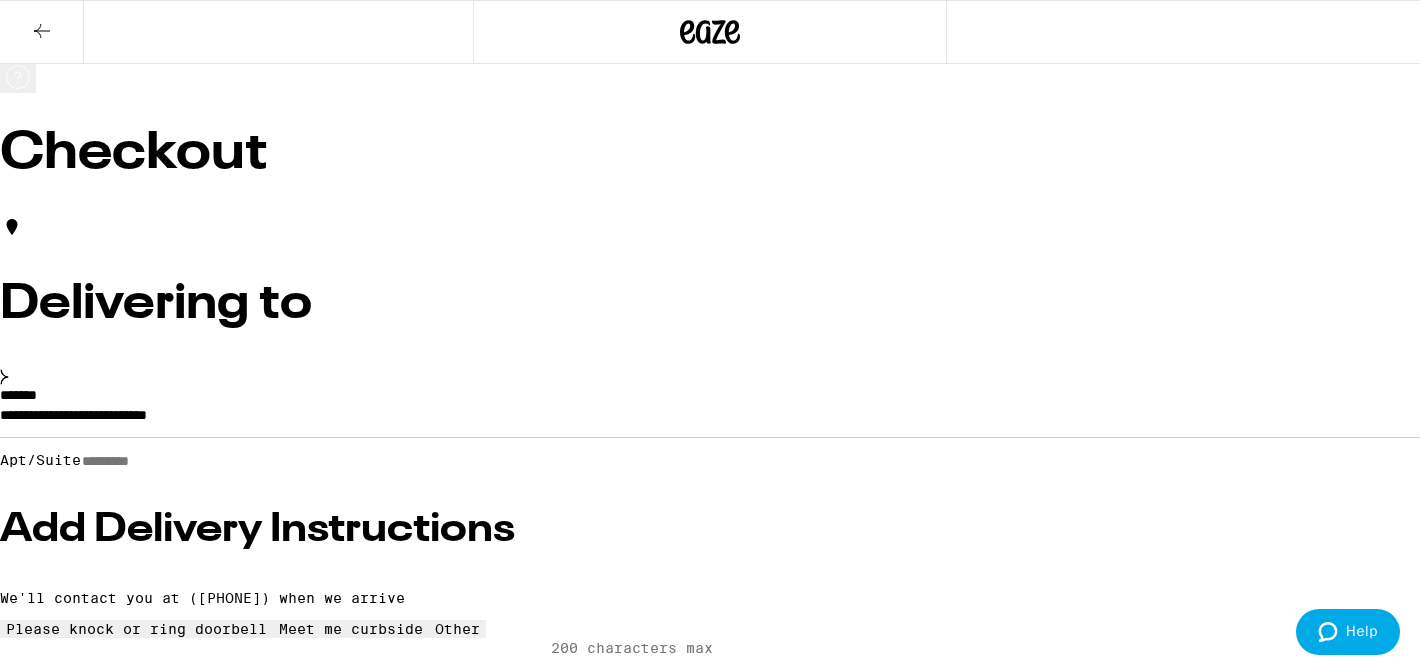 click 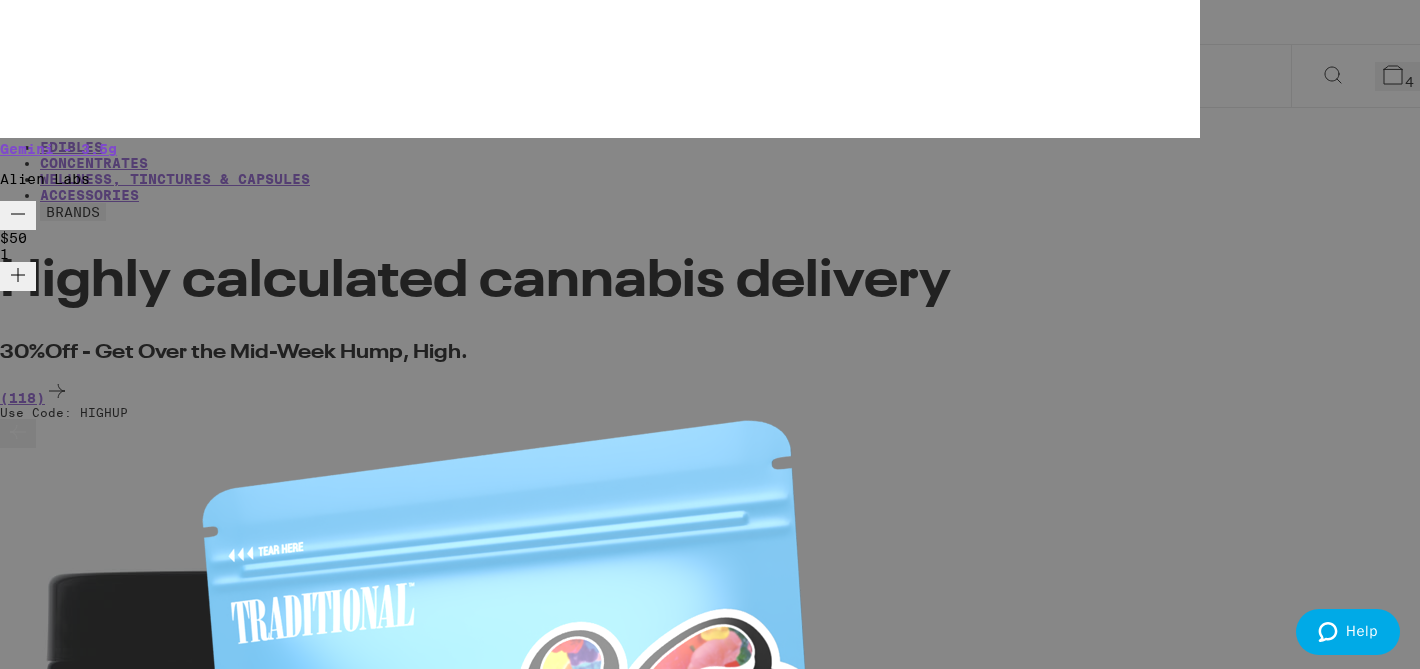 click 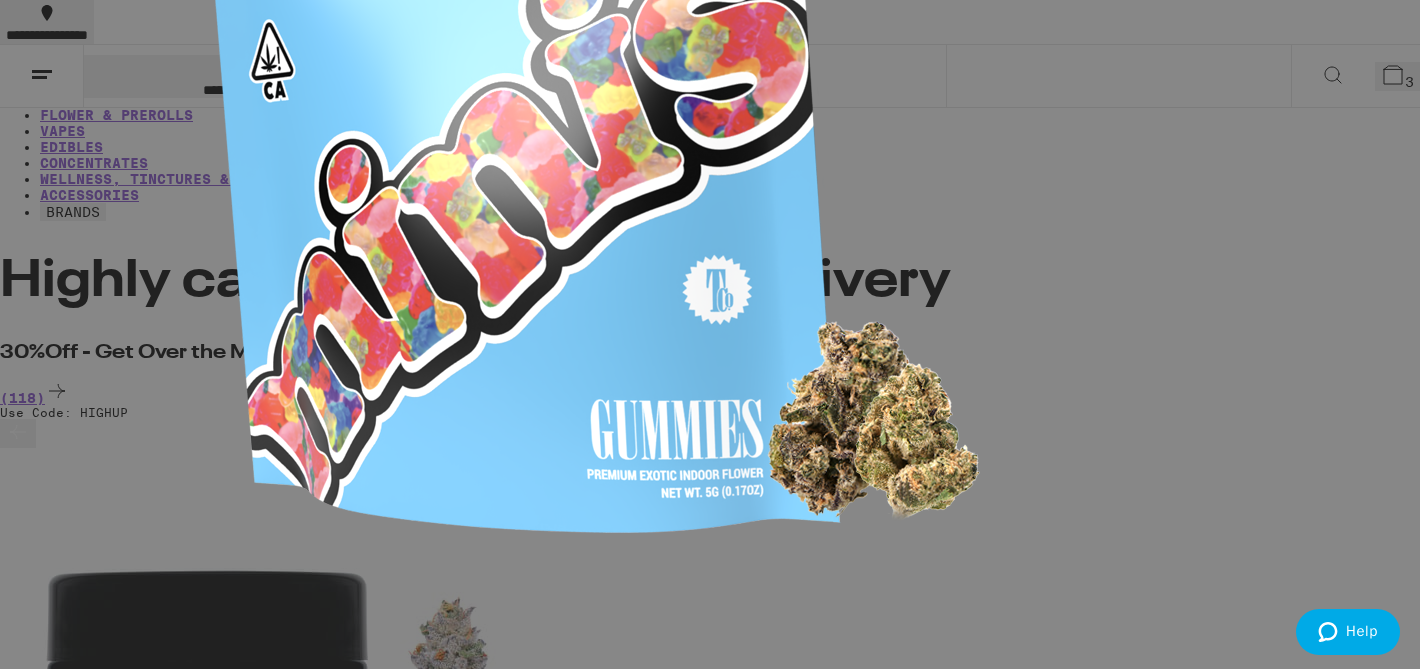 click 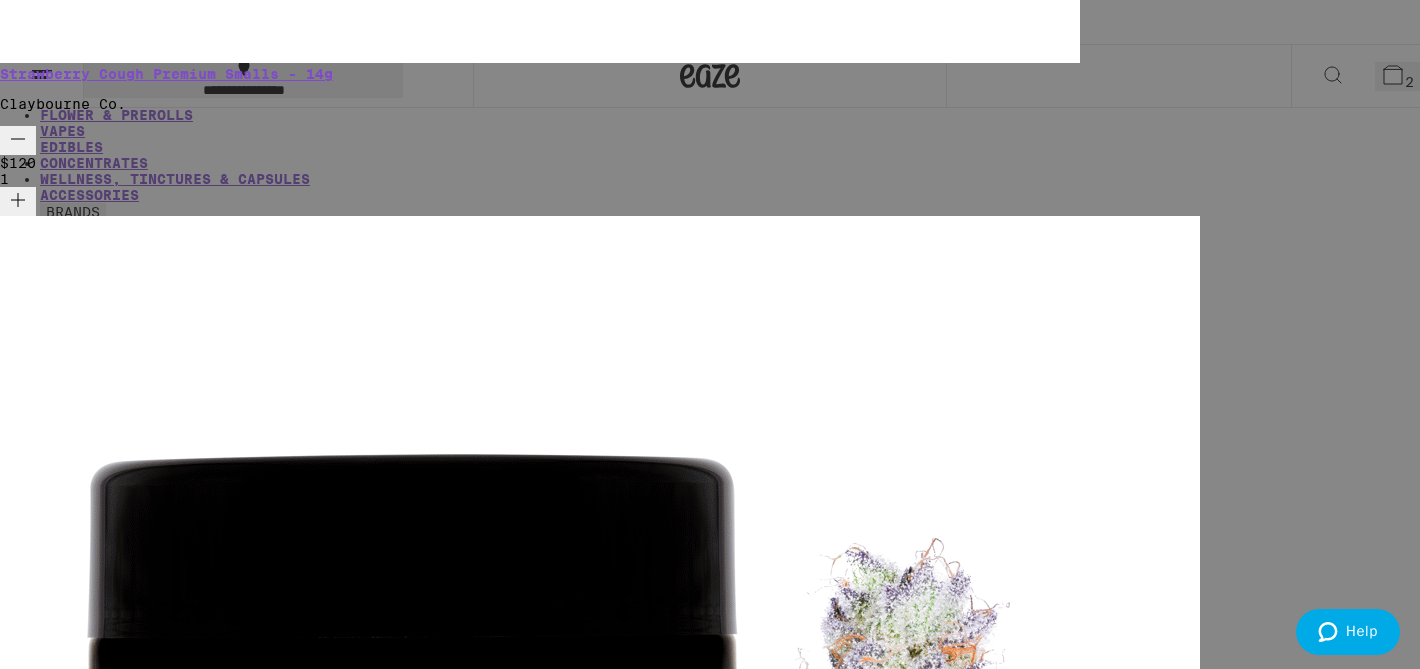 click on "Apply Promo" at bounding box center (55, 1833) 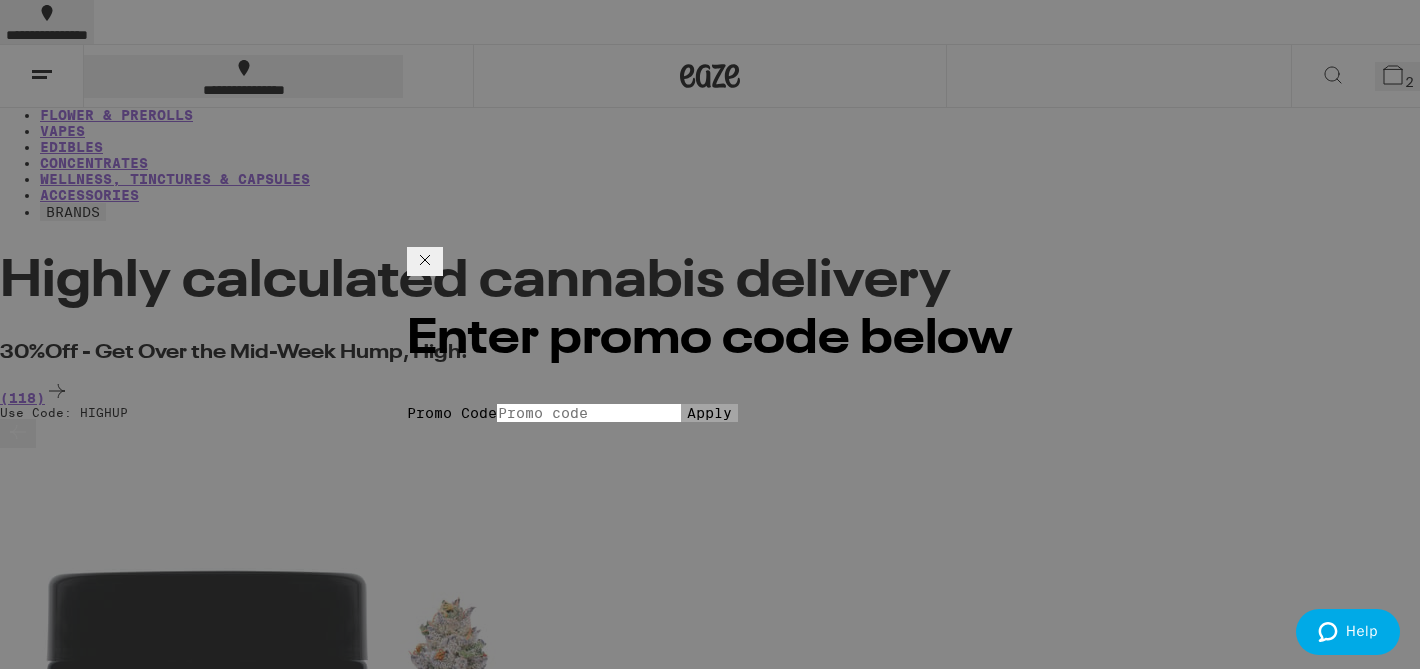 click on "Promo Code" at bounding box center (589, 413) 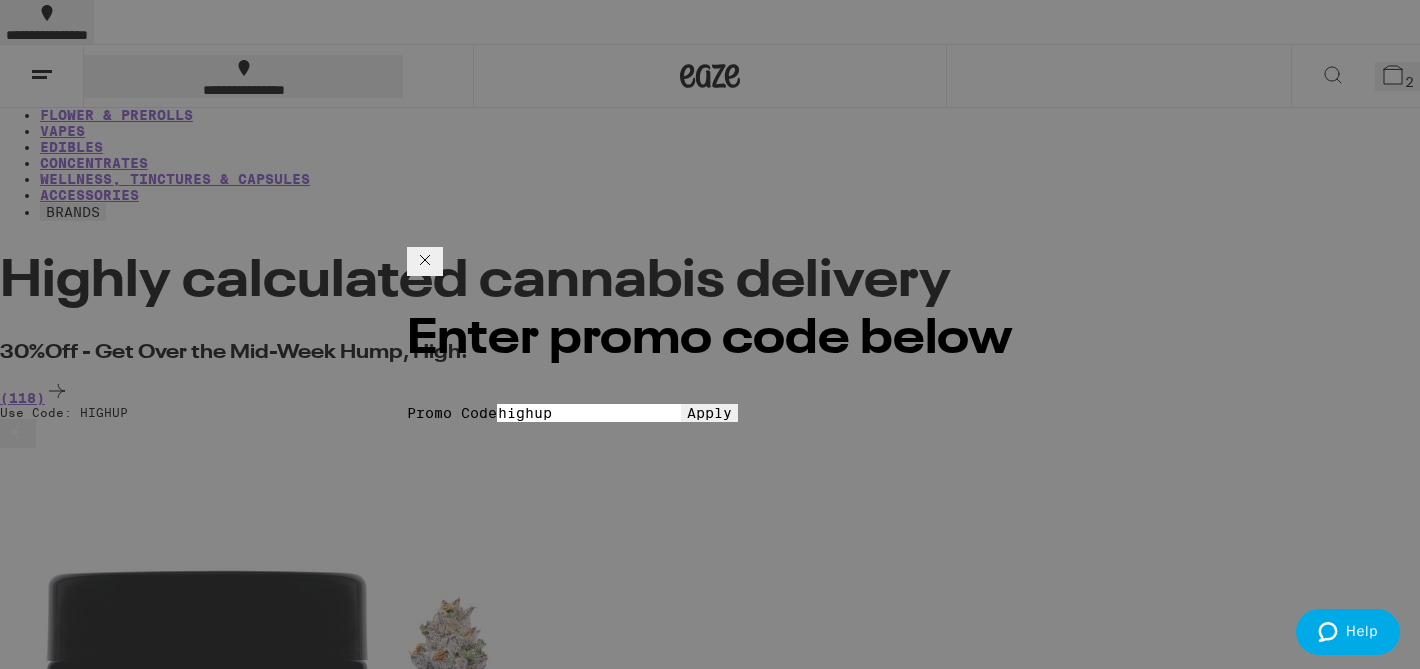type on "highup" 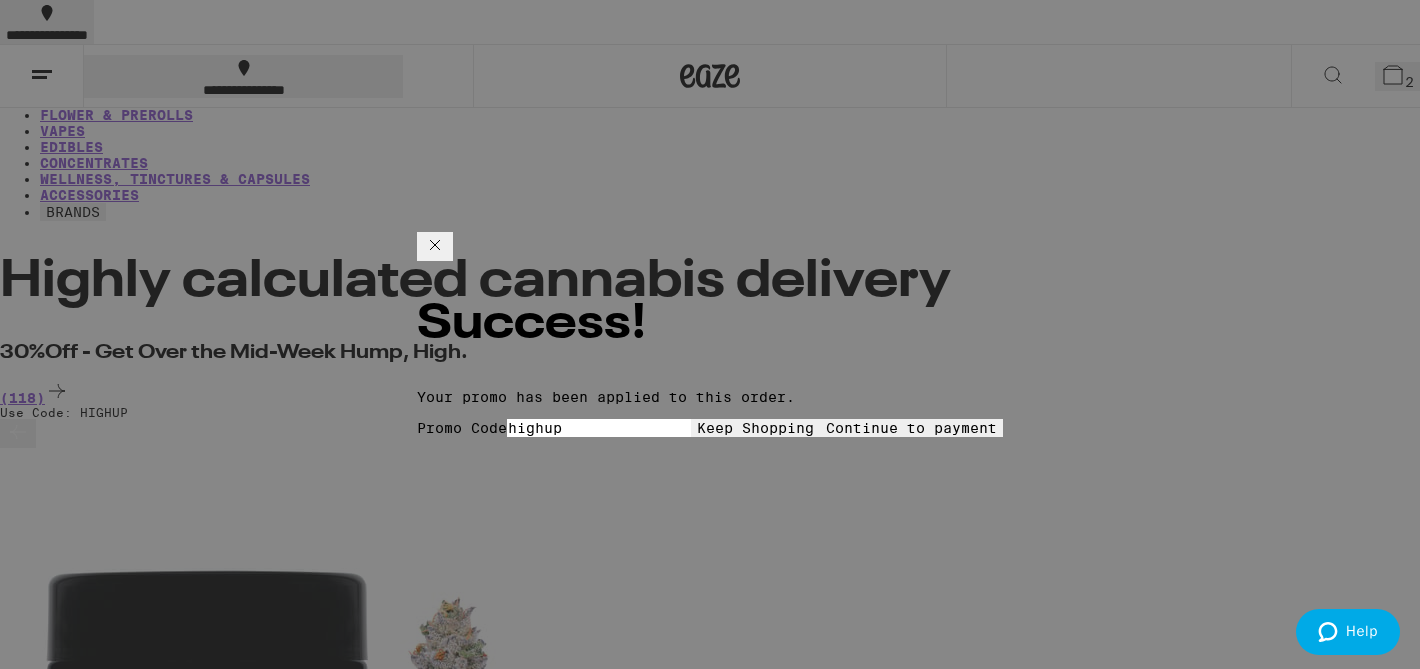 click on "Continue to payment" at bounding box center (911, 428) 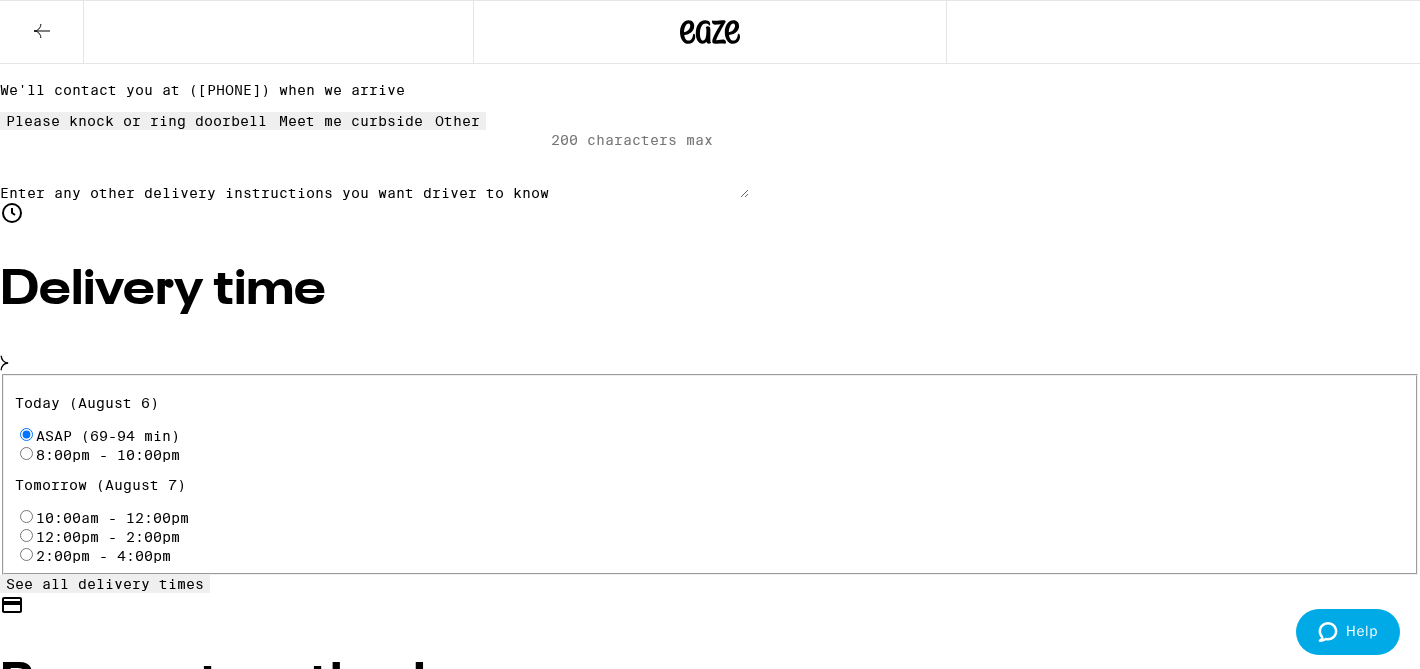 scroll, scrollTop: 528, scrollLeft: 0, axis: vertical 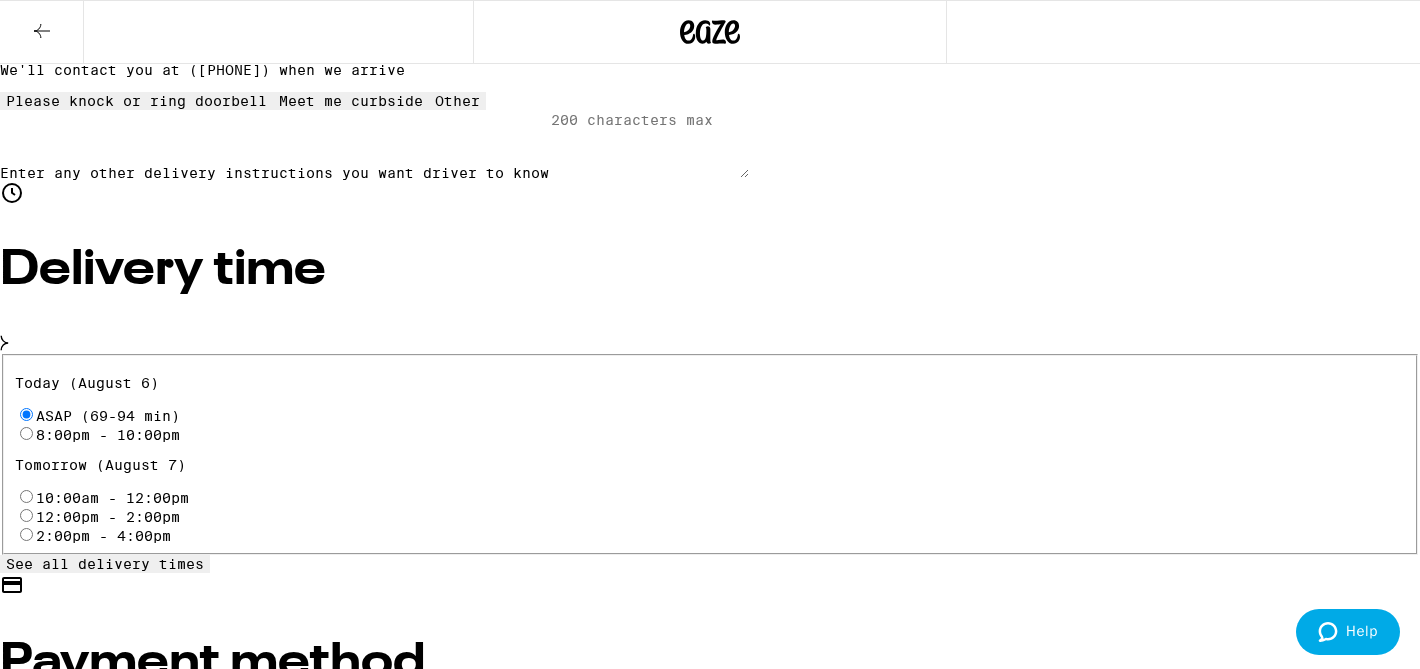 click on "Pay with Debit (in person) Pin required" at bounding box center (26, 797) 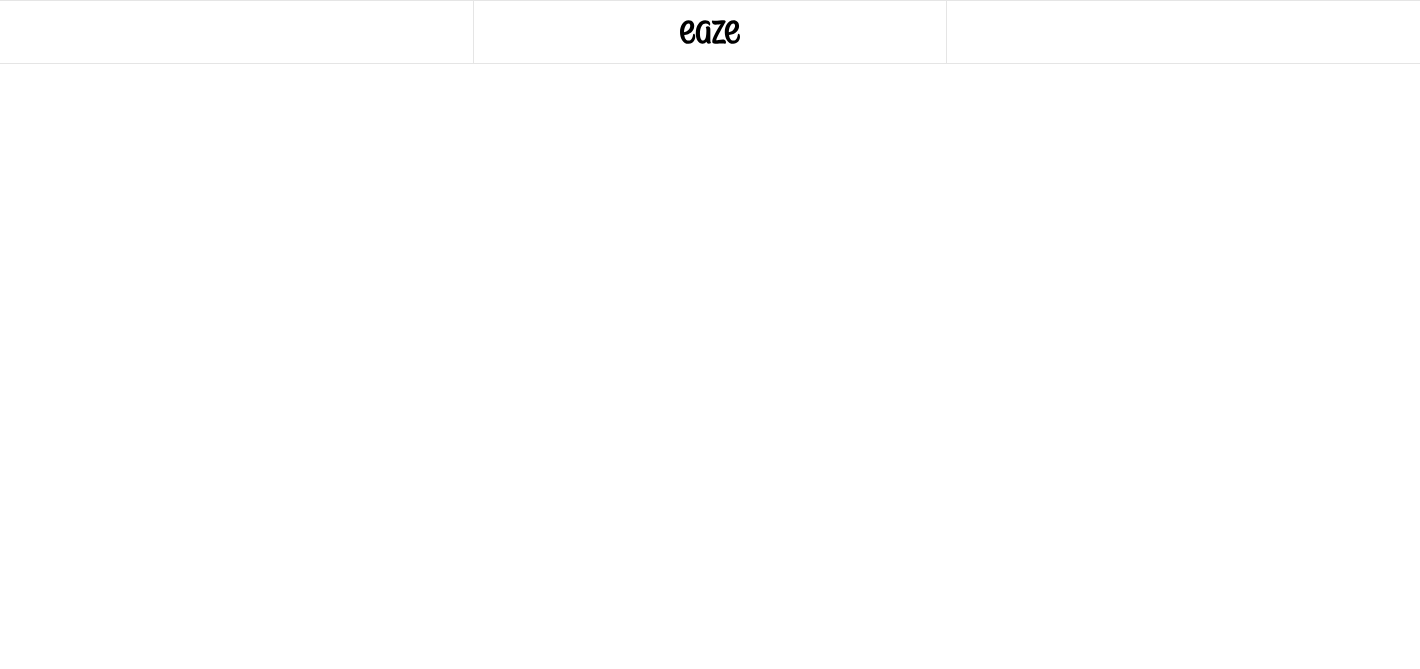 scroll, scrollTop: 0, scrollLeft: 0, axis: both 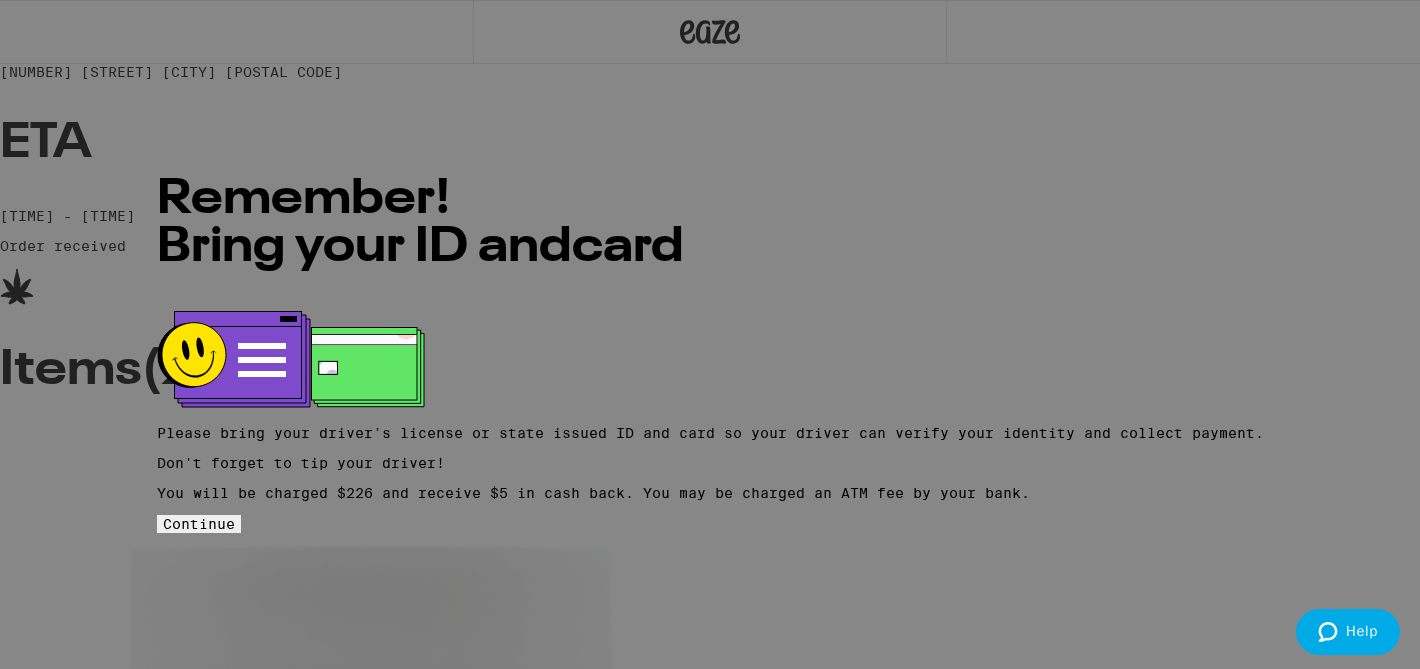 click on "Continue" at bounding box center [199, 524] 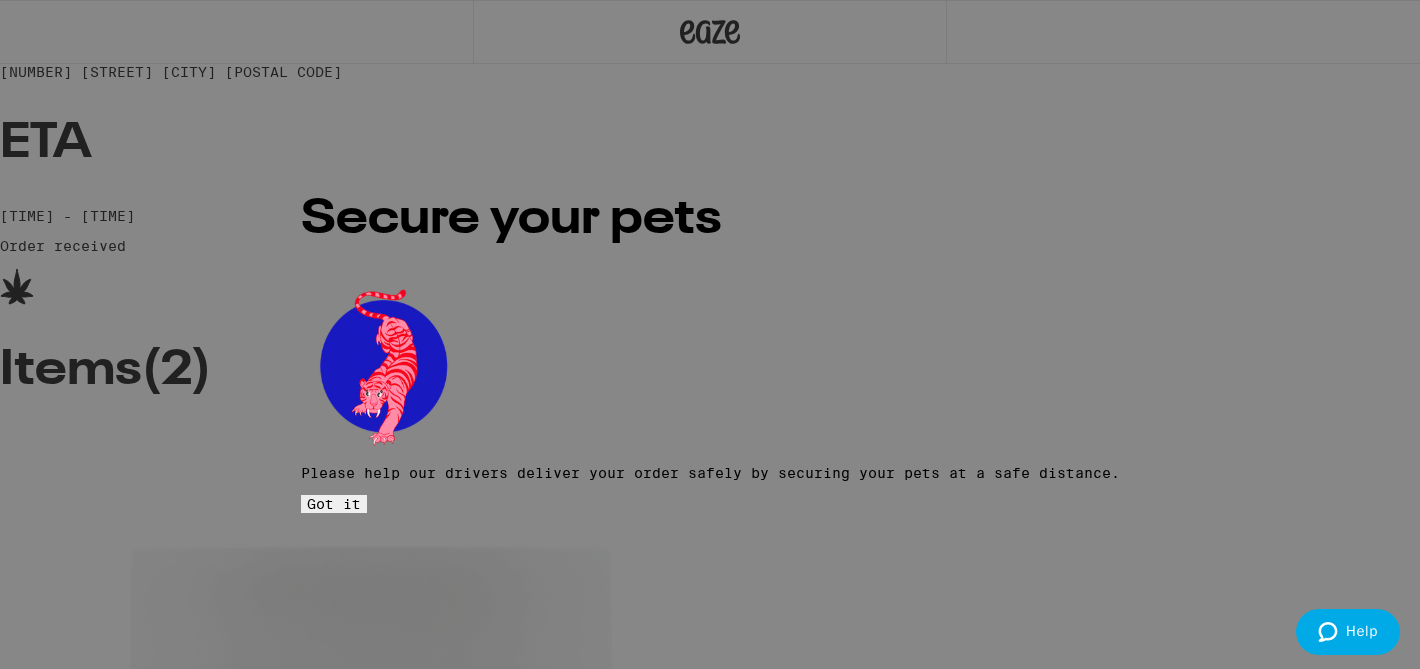 click on "Got it" at bounding box center (334, 504) 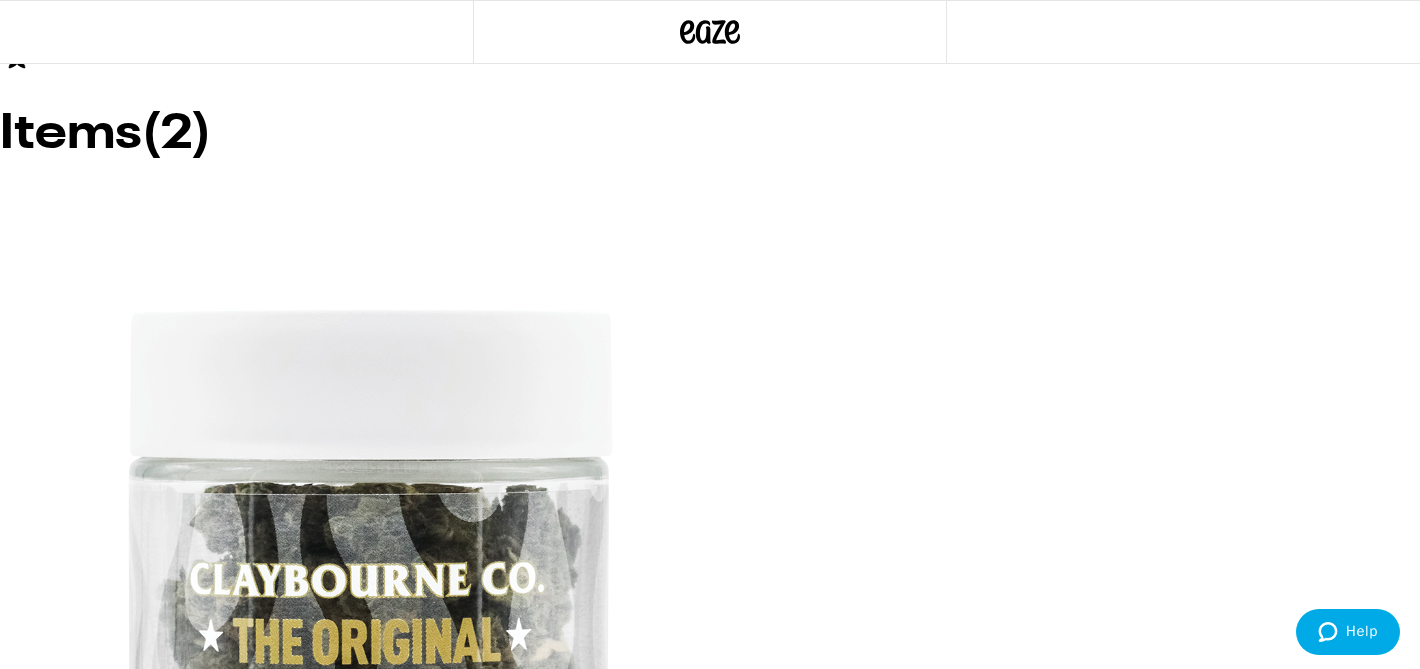 scroll, scrollTop: 0, scrollLeft: 0, axis: both 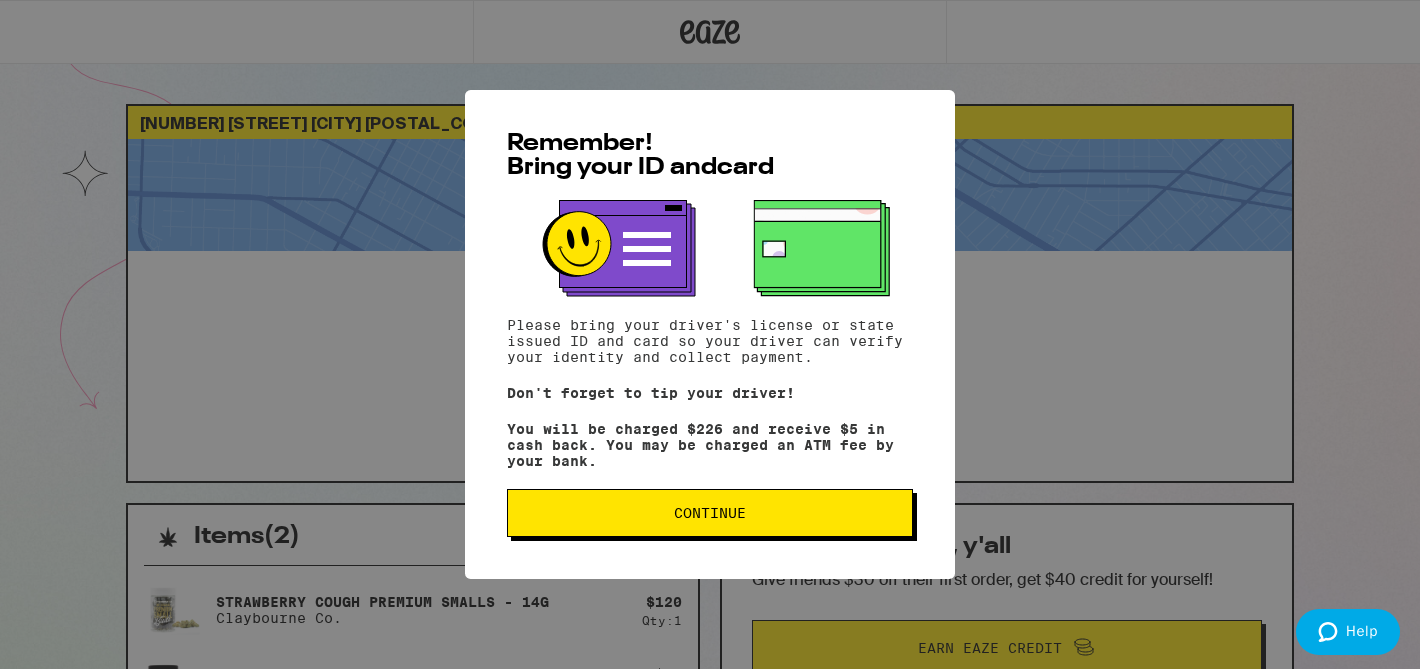 click on "Continue" at bounding box center (710, 513) 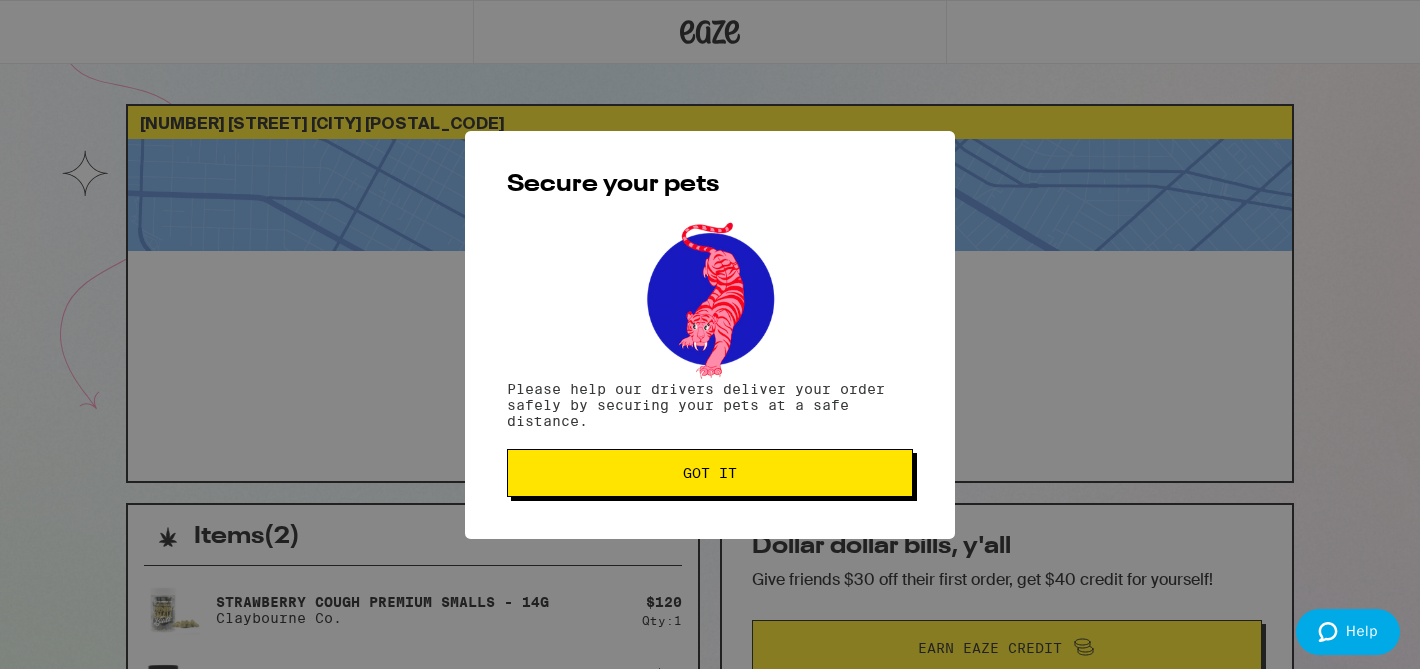 scroll, scrollTop: 0, scrollLeft: 0, axis: both 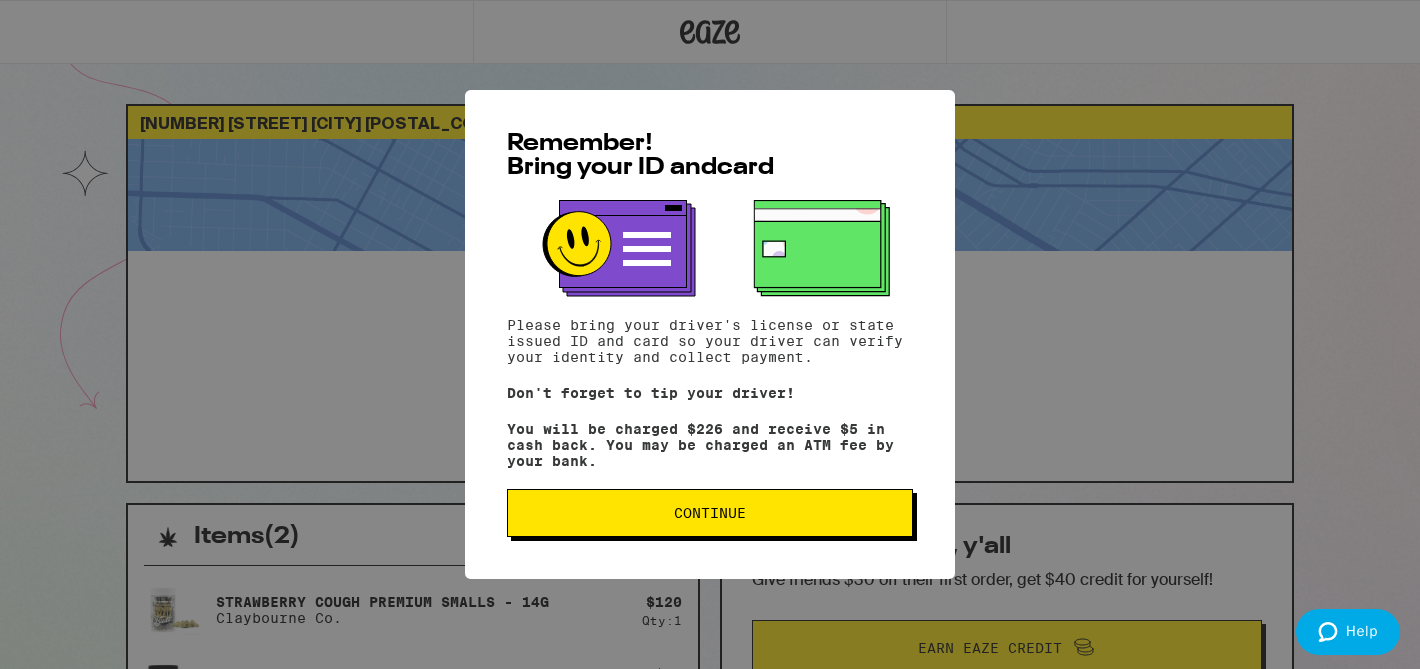 click on "Continue" at bounding box center [710, 513] 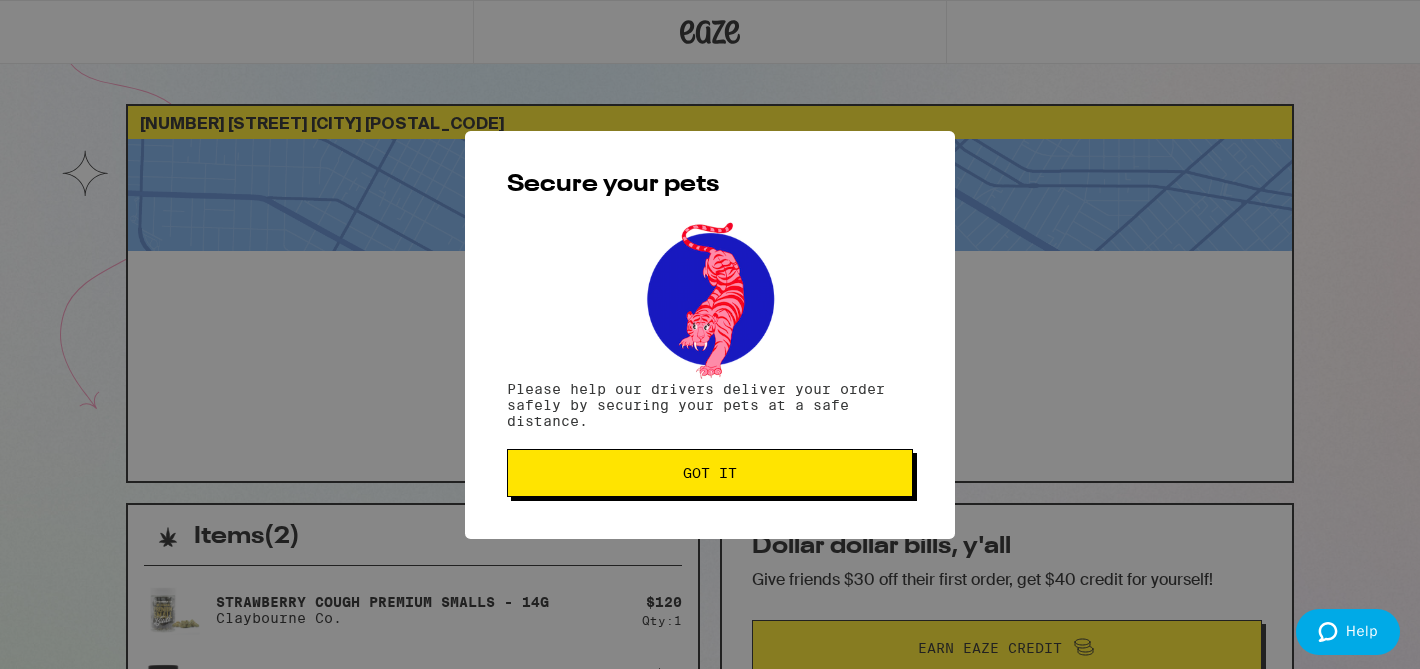 click on "Got it" at bounding box center (710, 473) 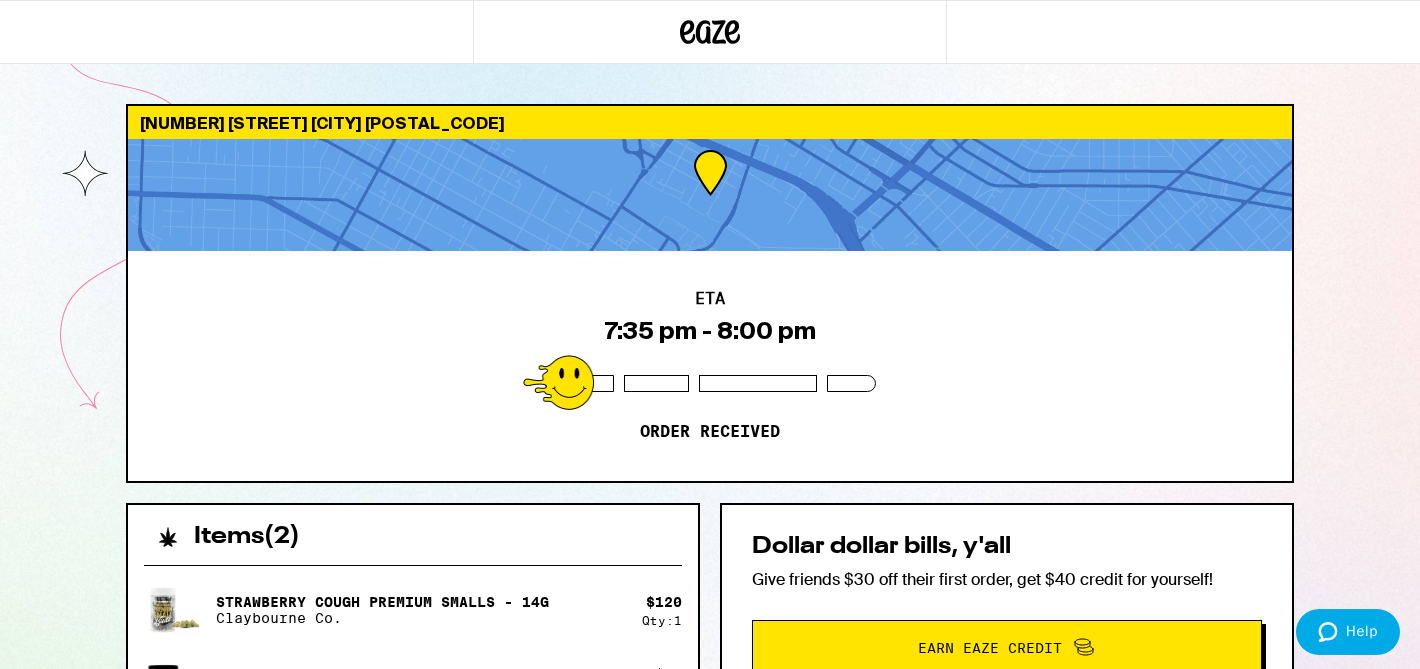 scroll, scrollTop: 0, scrollLeft: 0, axis: both 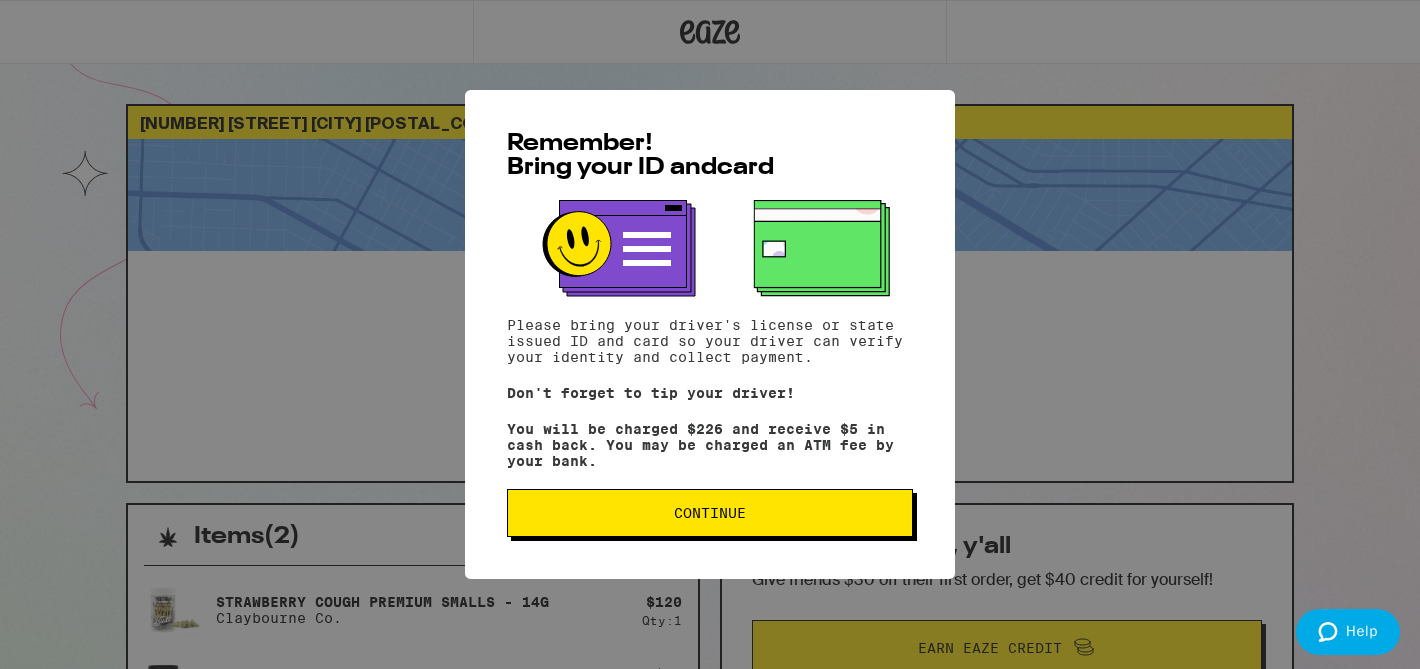 click on "Continue" at bounding box center (710, 513) 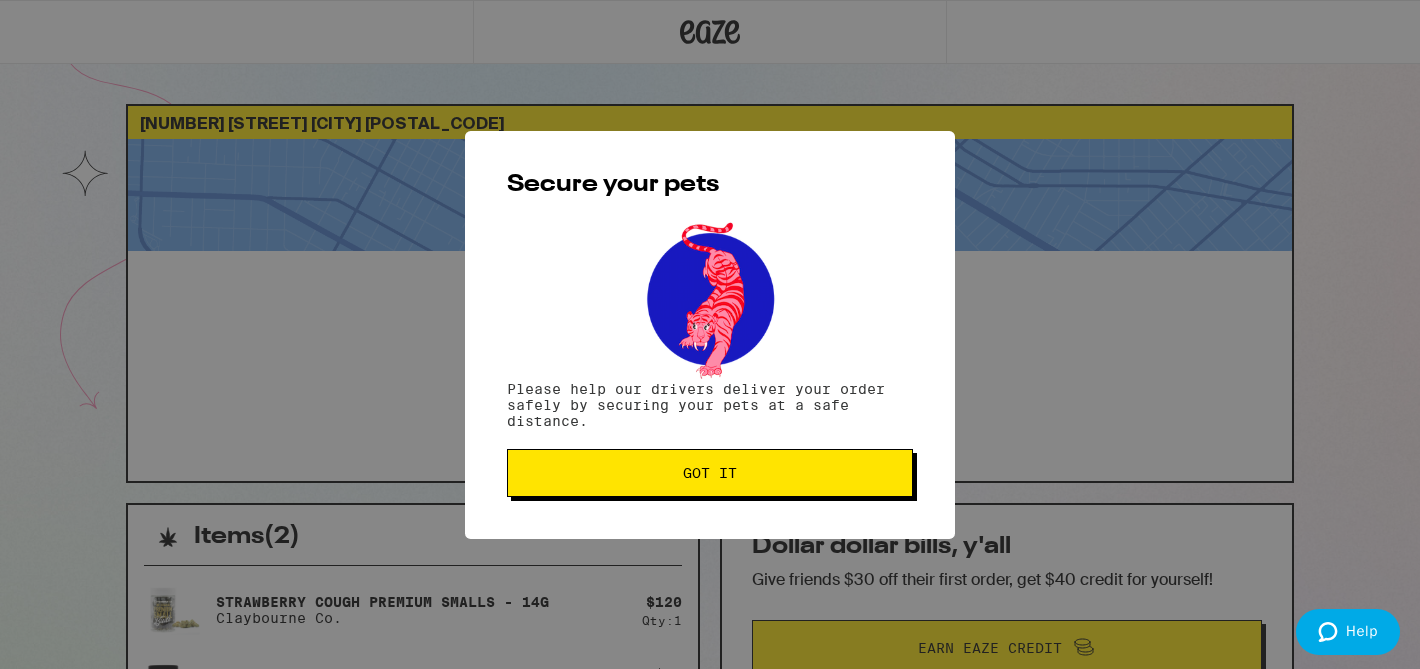 click on "Got it" at bounding box center [710, 473] 